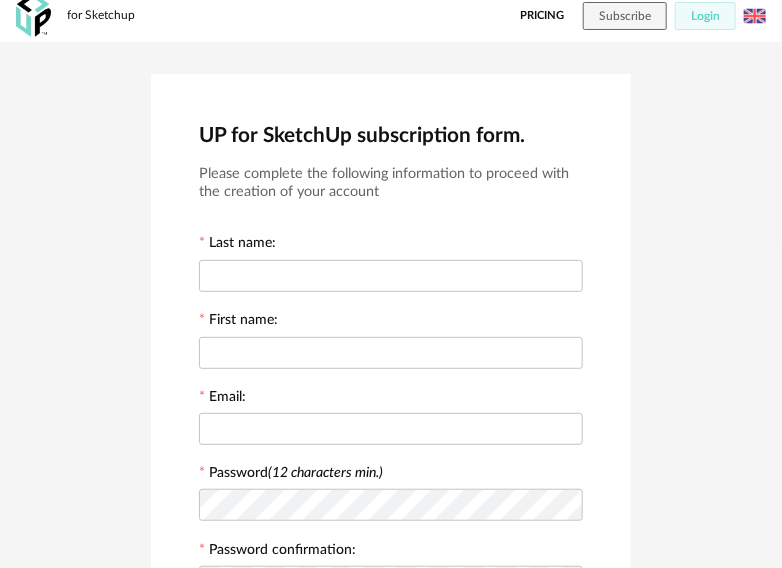 scroll, scrollTop: 0, scrollLeft: 0, axis: both 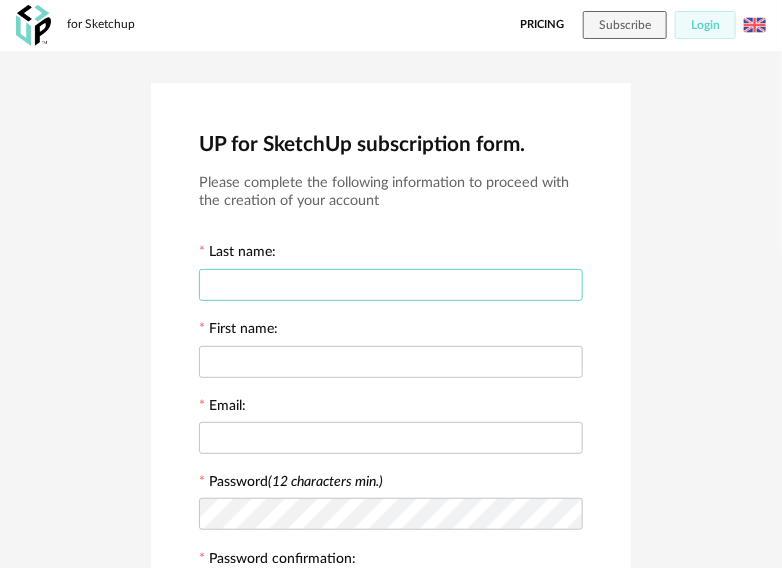 click at bounding box center (391, 285) 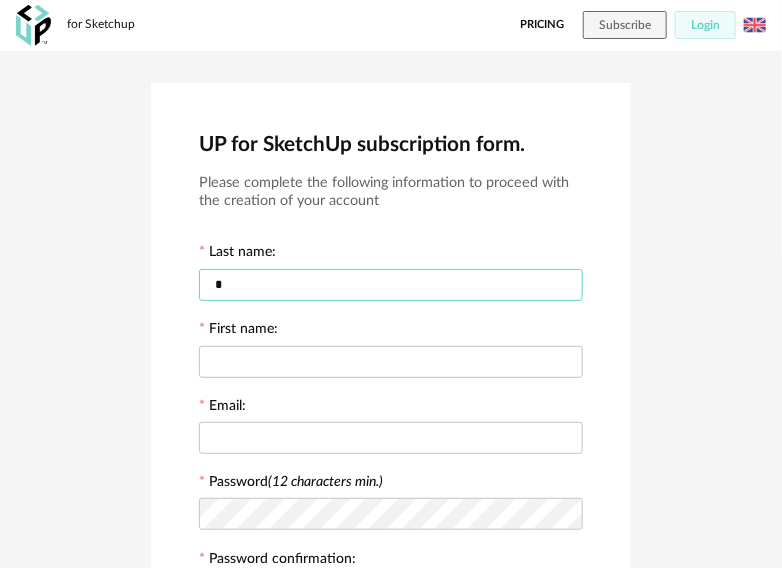 type on "*" 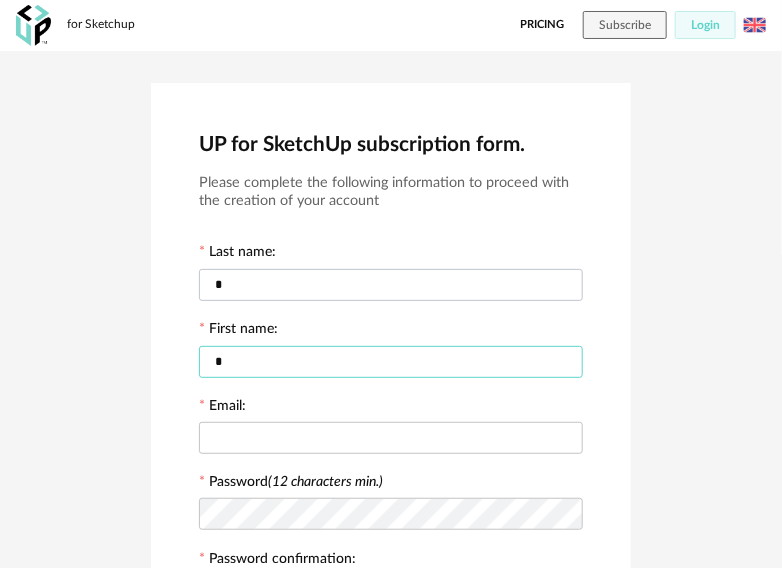 type on "*" 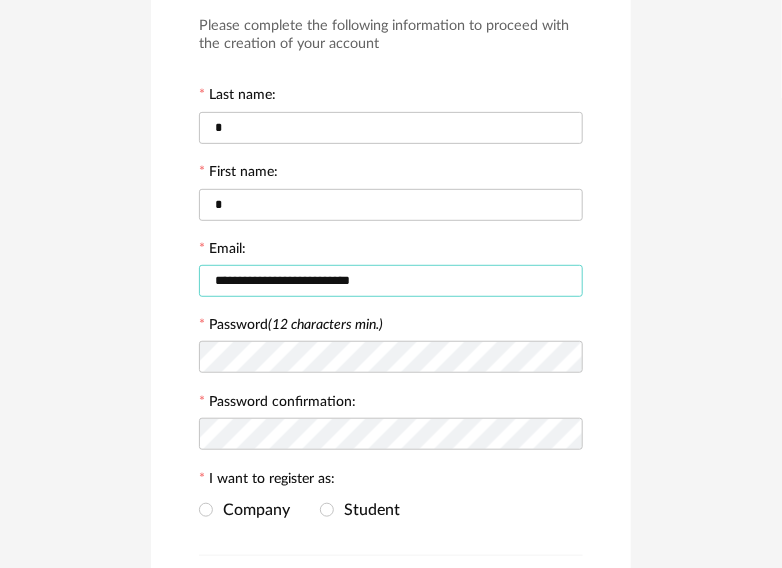 scroll, scrollTop: 100, scrollLeft: 0, axis: vertical 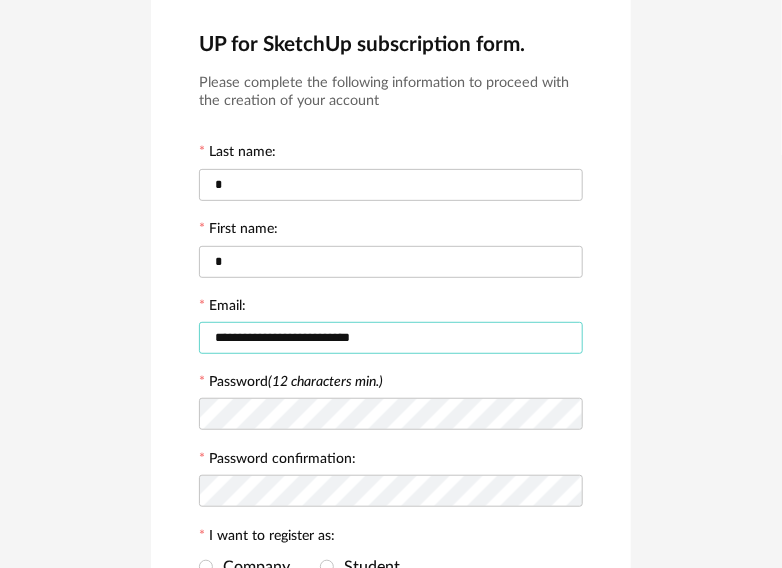 type on "**********" 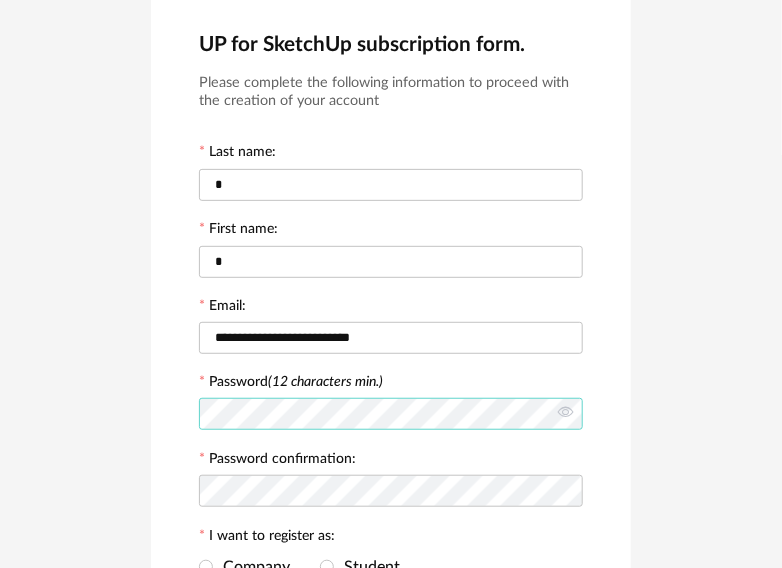 click on "**********" at bounding box center [391, 404] 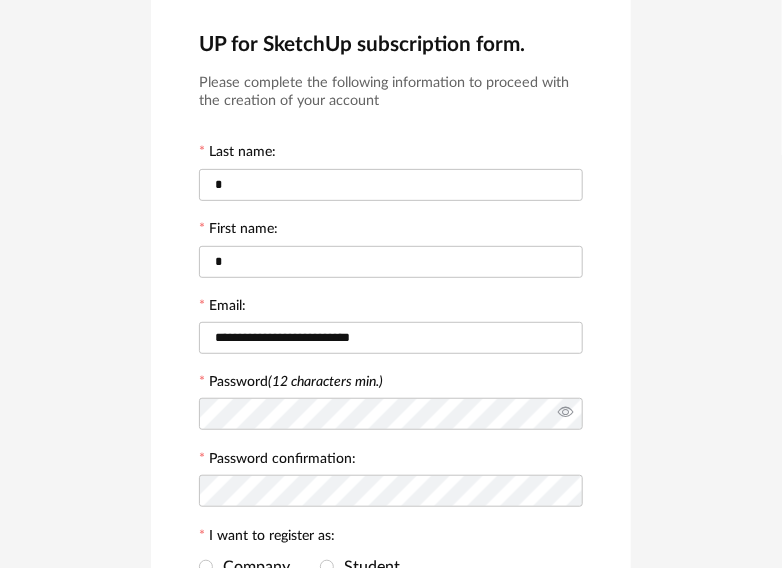 click at bounding box center [565, 414] 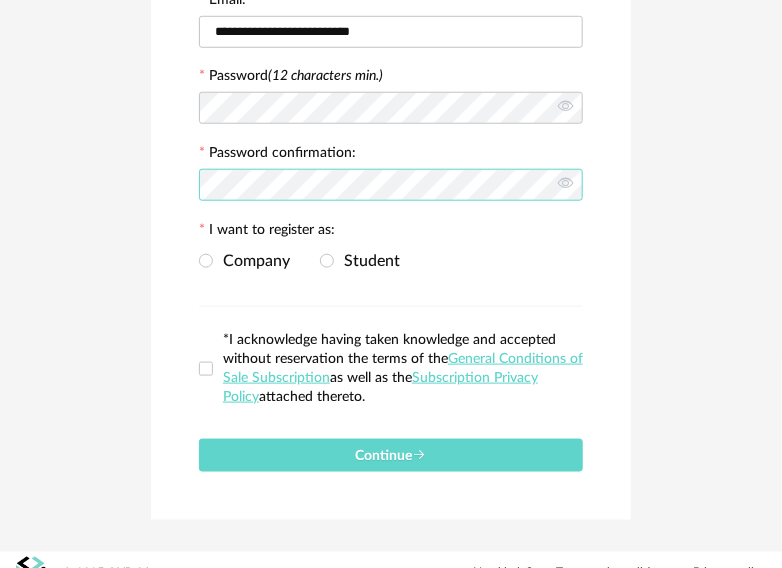 scroll, scrollTop: 430, scrollLeft: 0, axis: vertical 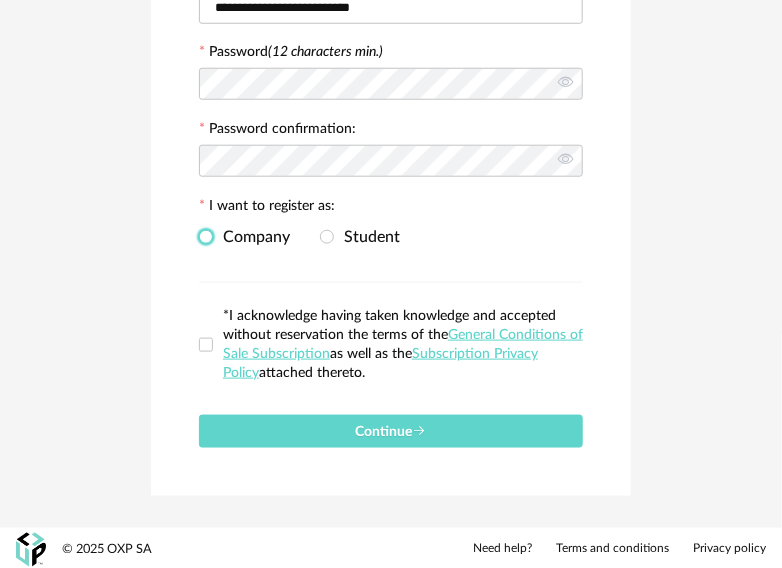 click at bounding box center [206, 237] 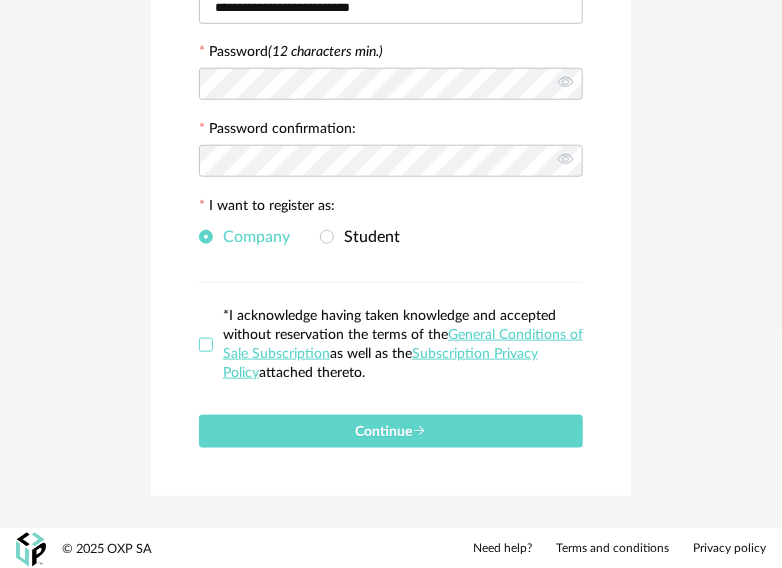 click at bounding box center (206, 345) 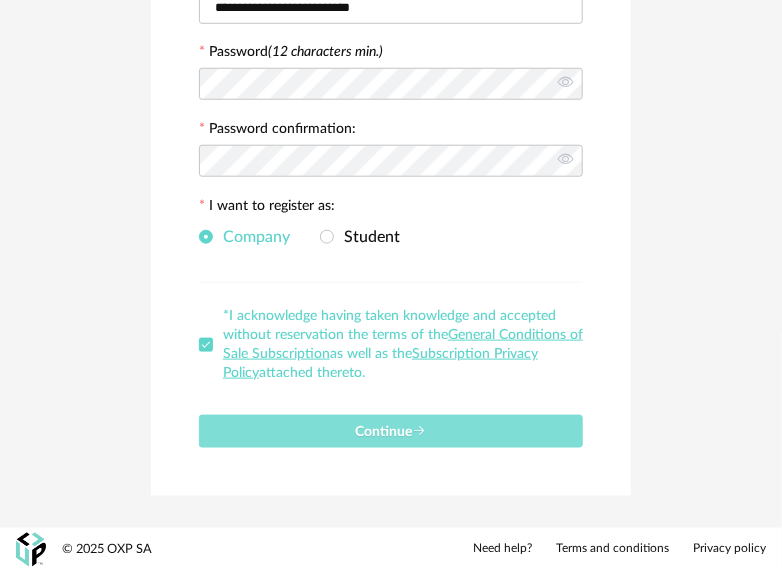click on "Continue" at bounding box center (391, 432) 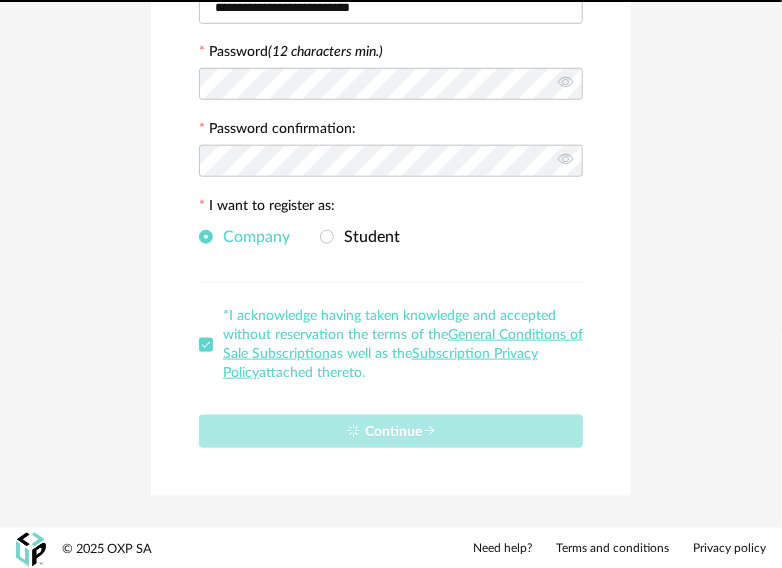 type 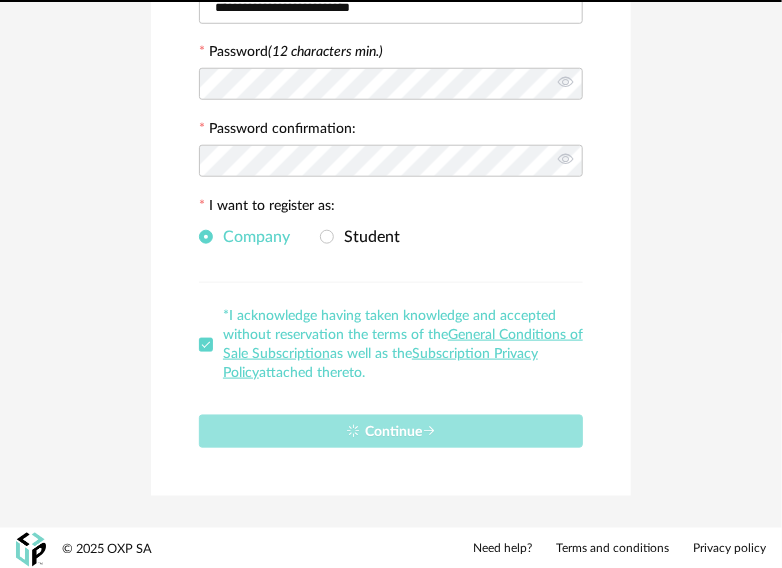 scroll, scrollTop: 0, scrollLeft: 0, axis: both 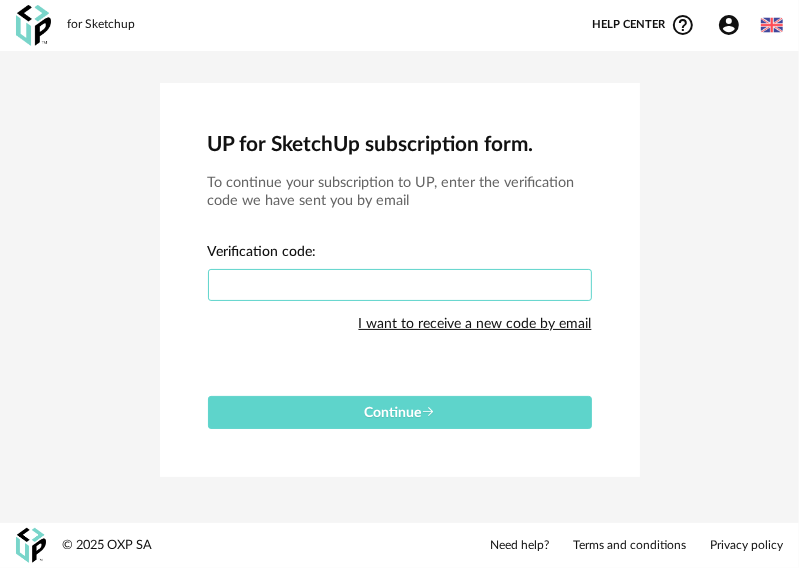 click at bounding box center (400, 285) 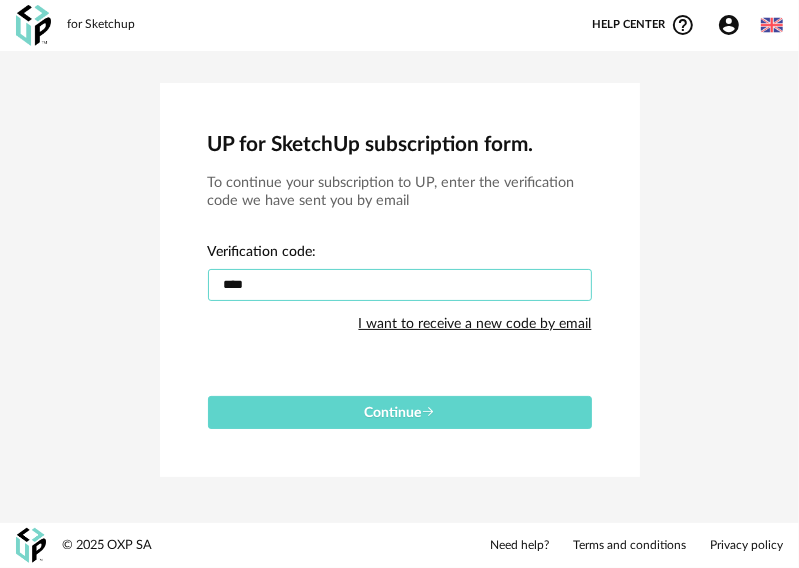 type on "****" 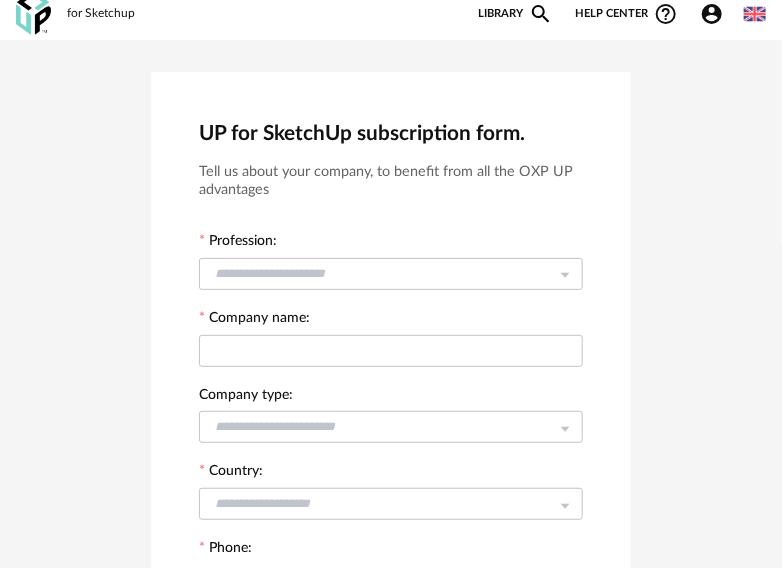 scroll, scrollTop: 0, scrollLeft: 0, axis: both 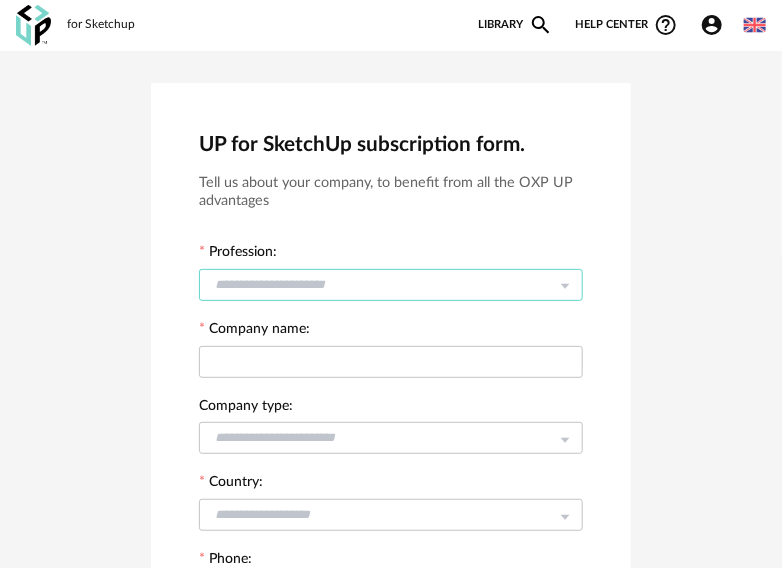 click at bounding box center (391, 285) 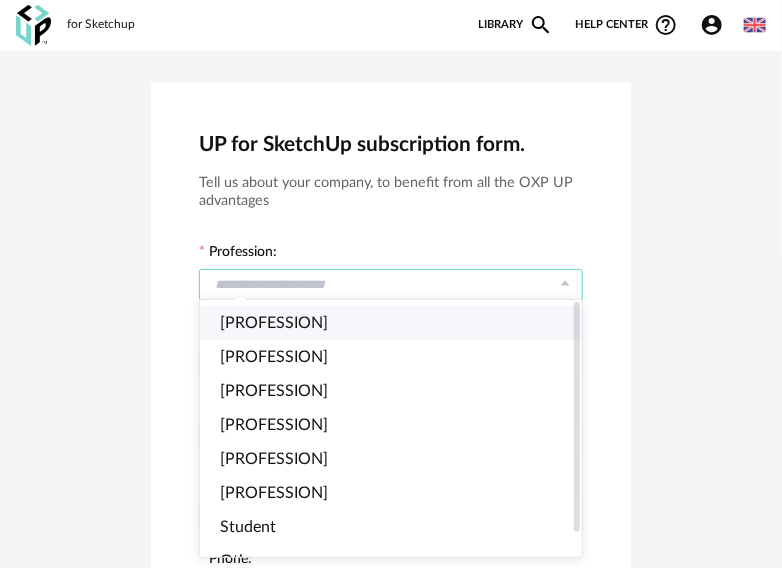 click on "Architect" at bounding box center (274, 323) 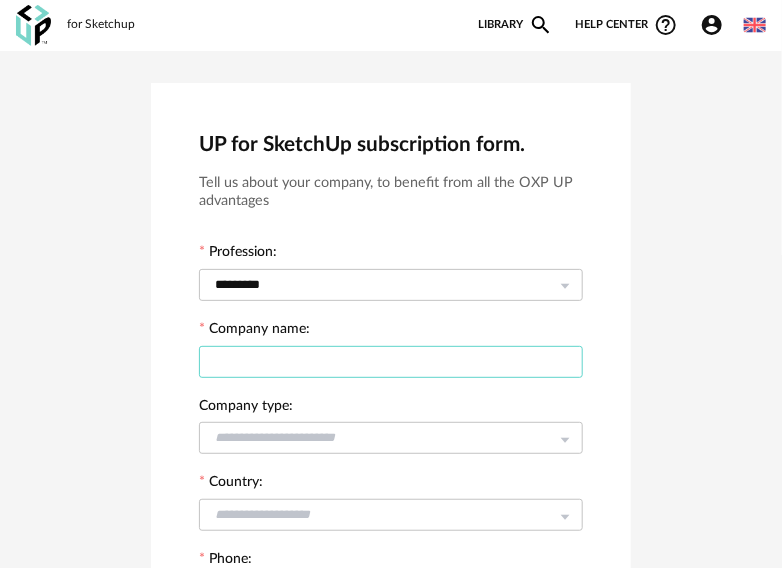 click at bounding box center [391, 362] 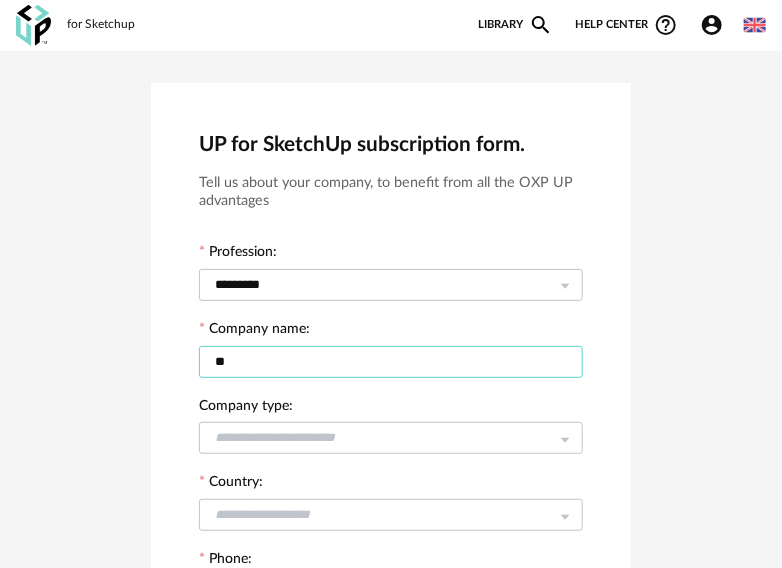 type on "**" 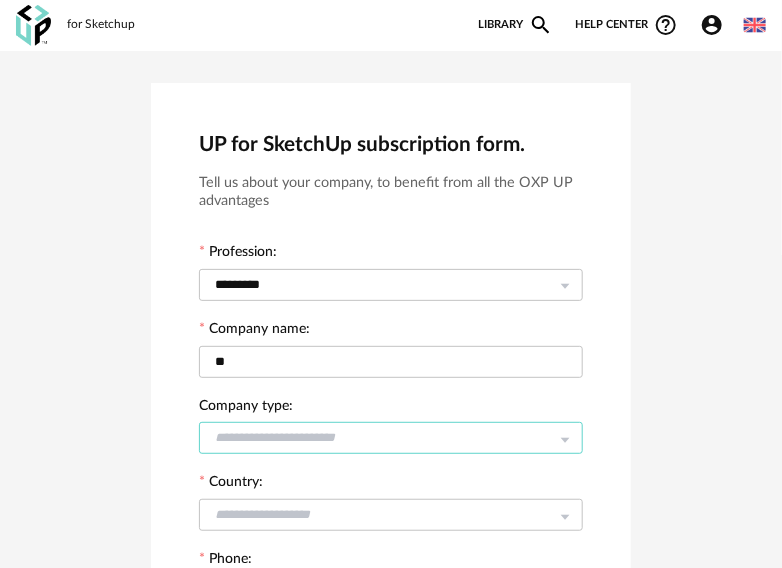 click at bounding box center (391, 438) 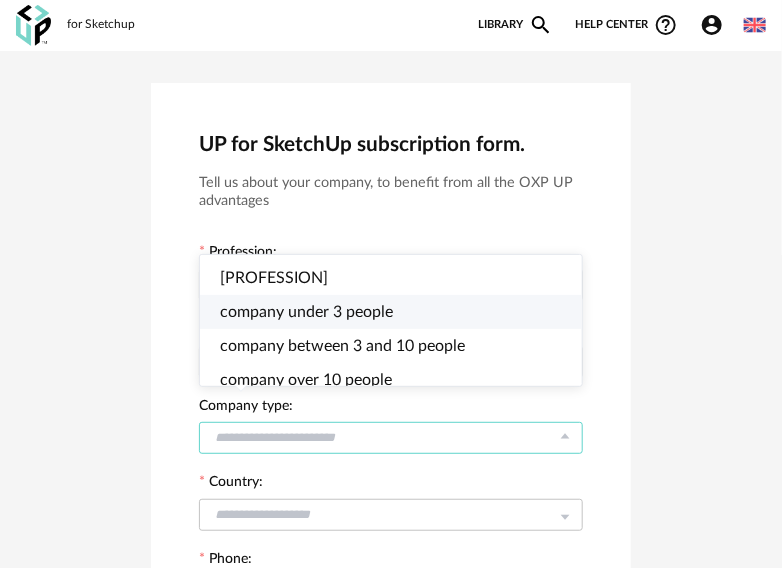 click on "company under 3 people" at bounding box center [306, 312] 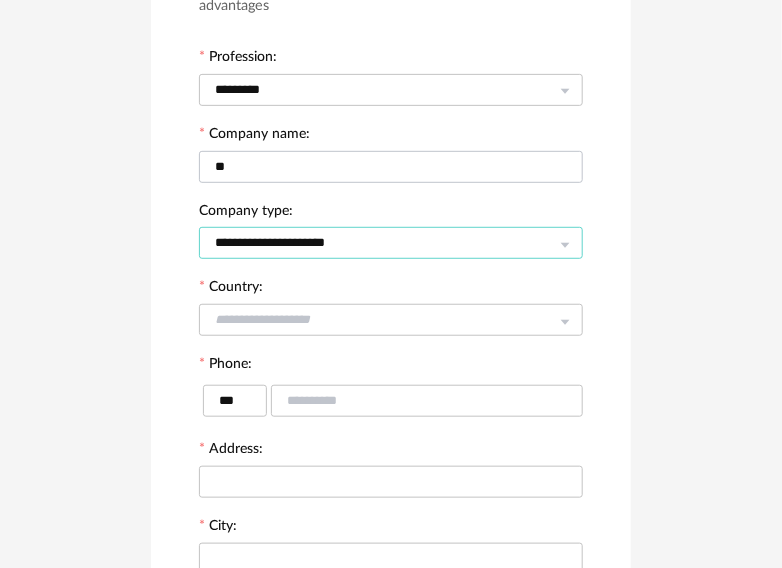 scroll, scrollTop: 200, scrollLeft: 0, axis: vertical 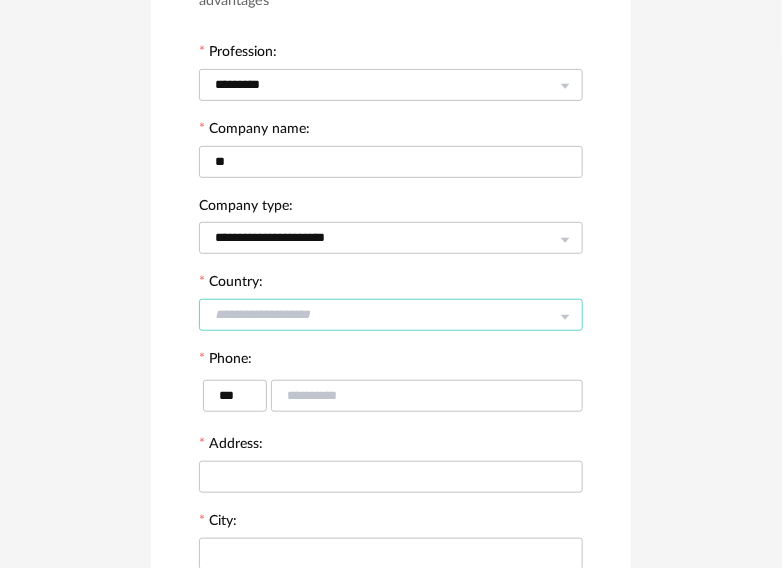 click at bounding box center (391, 315) 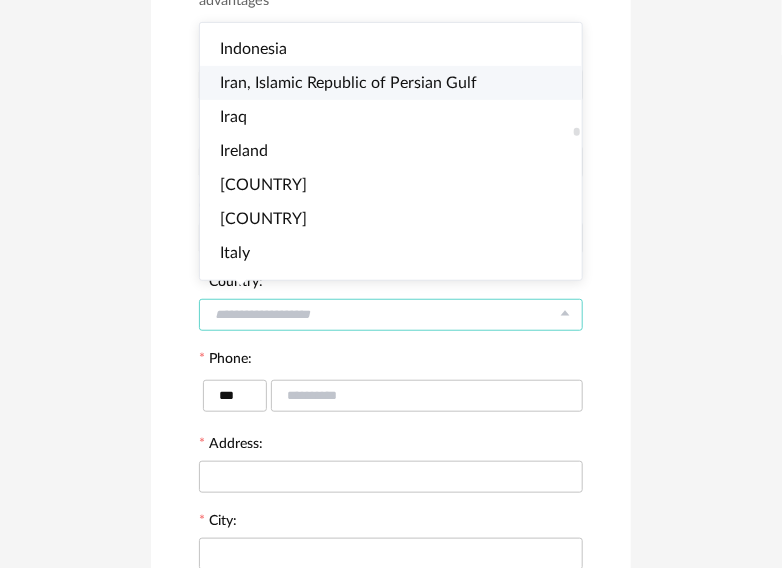 scroll, scrollTop: 3400, scrollLeft: 0, axis: vertical 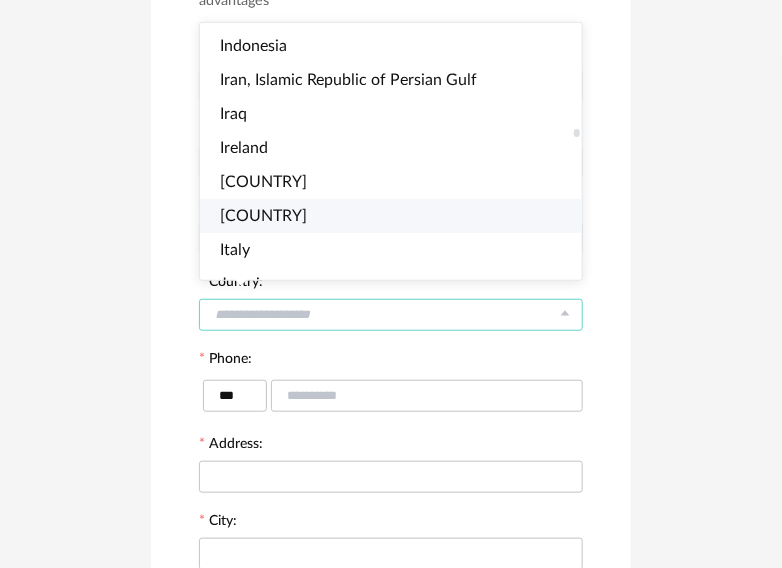 click on "Israel" at bounding box center [399, 216] 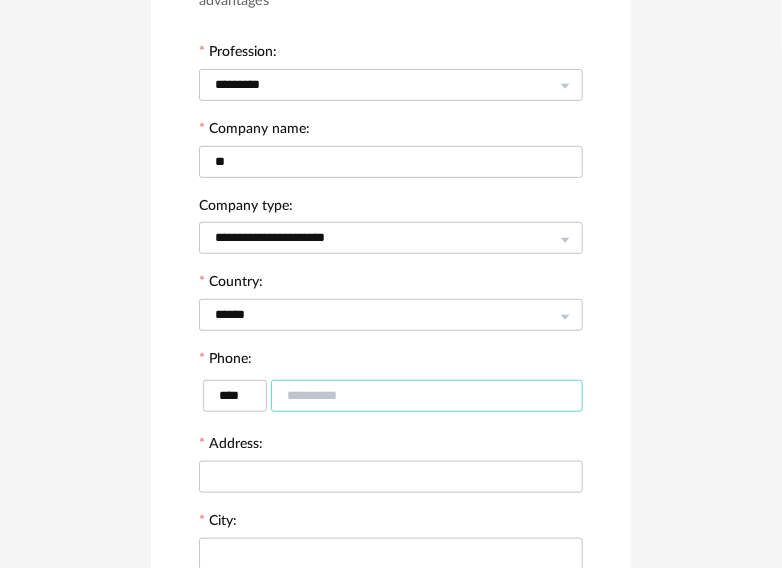 click at bounding box center (427, 396) 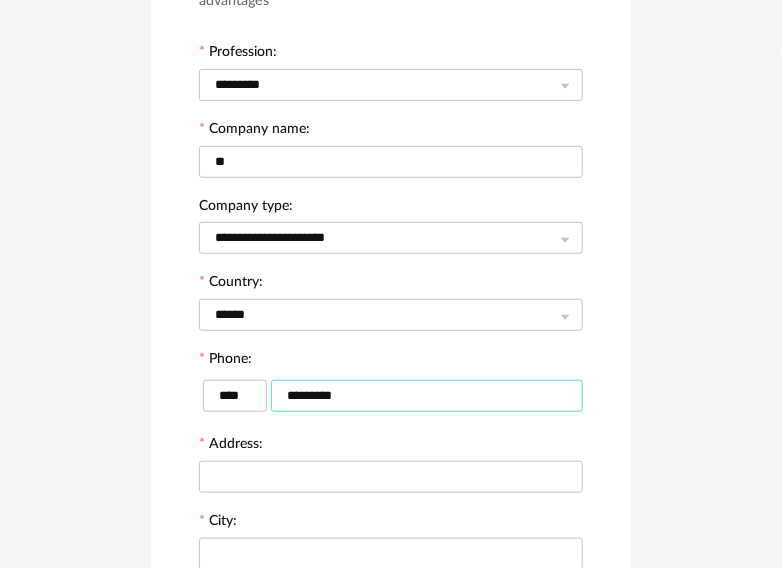 type on "*********" 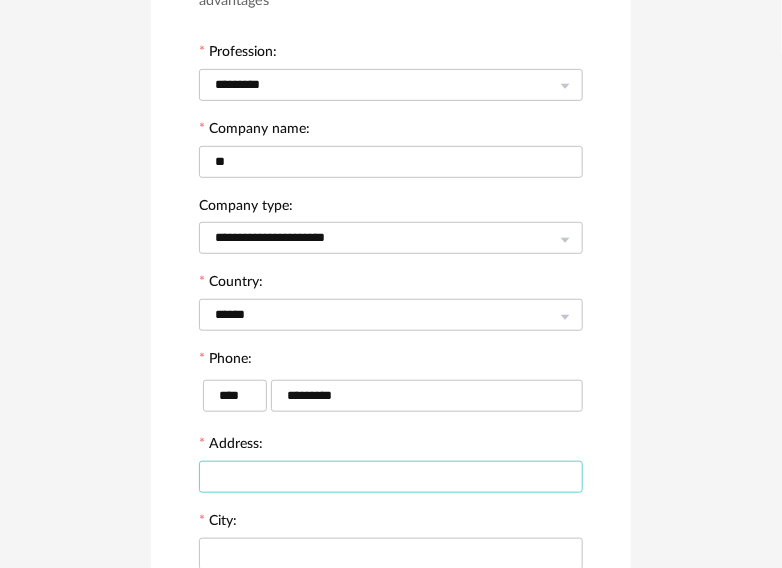 click at bounding box center [391, 477] 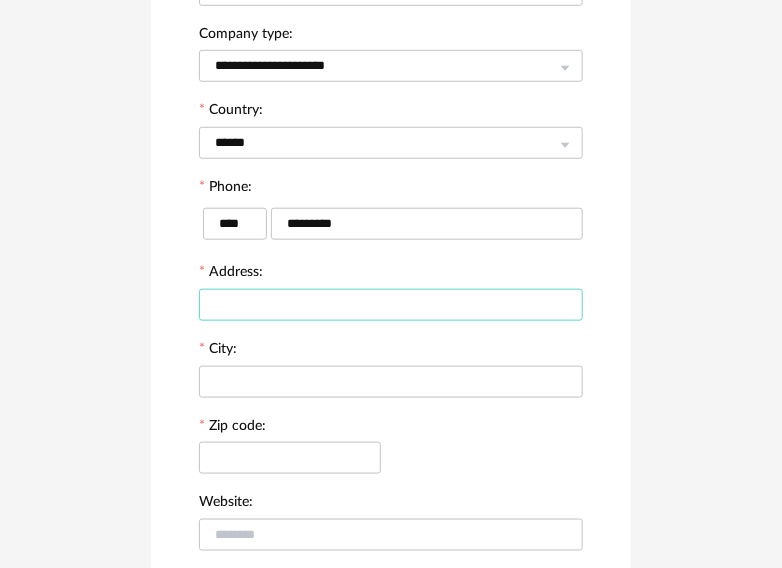 scroll, scrollTop: 346, scrollLeft: 0, axis: vertical 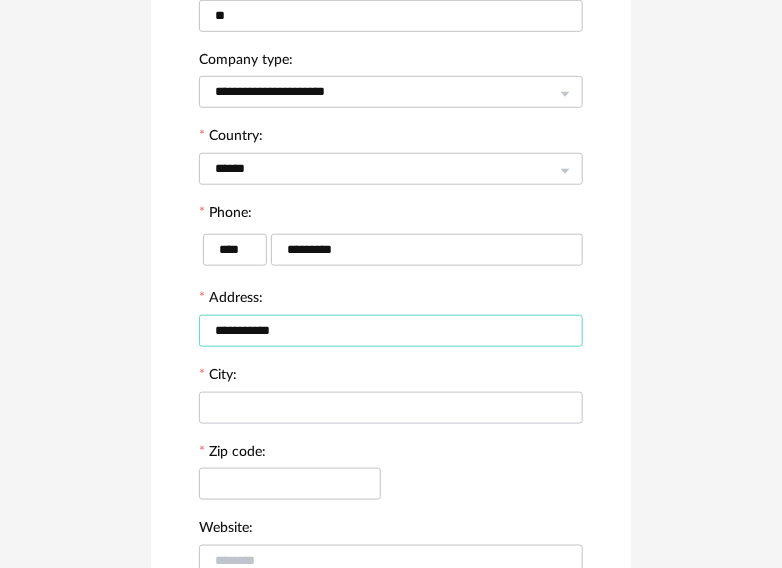 type on "**********" 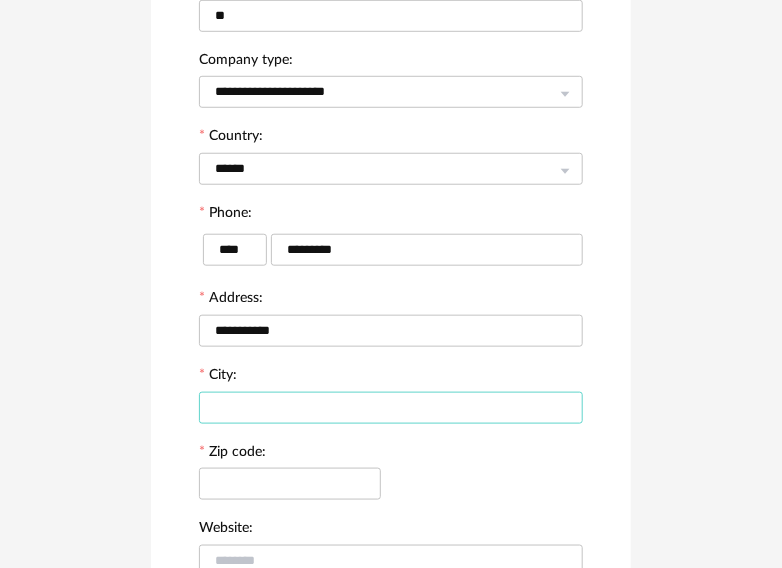 click at bounding box center [391, 408] 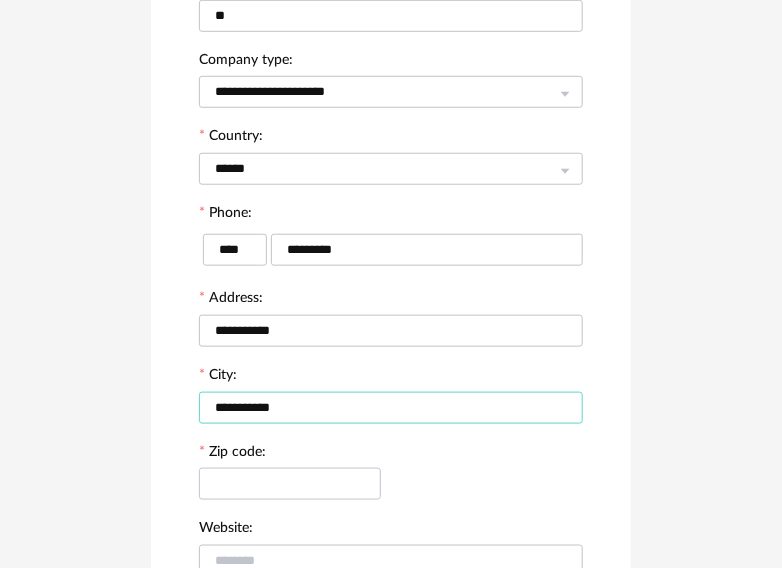 type on "**********" 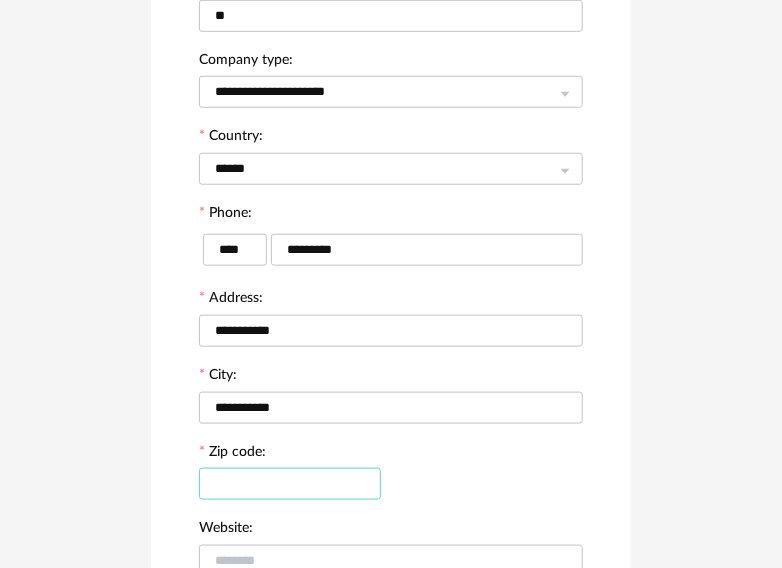 click at bounding box center (290, 484) 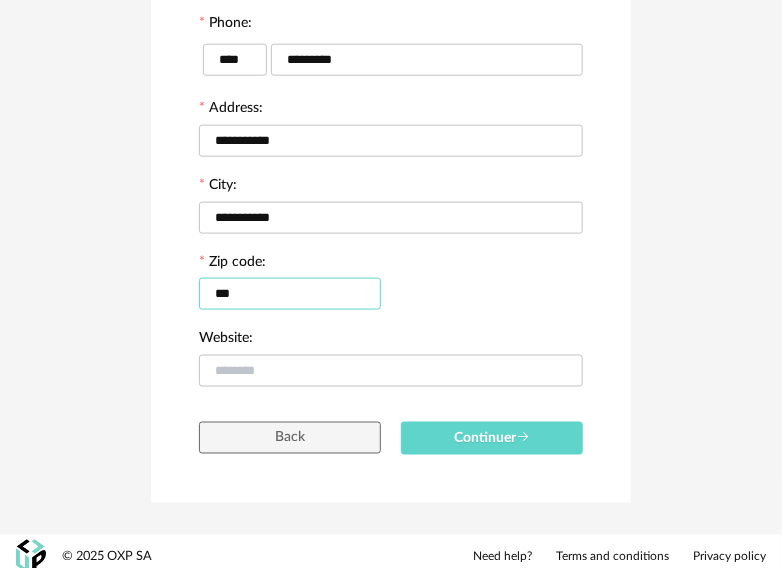 scroll, scrollTop: 546, scrollLeft: 0, axis: vertical 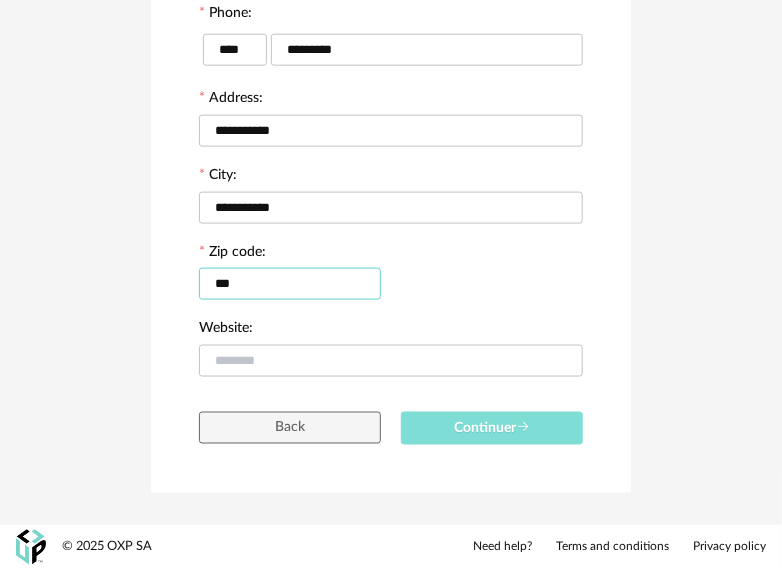 type on "***" 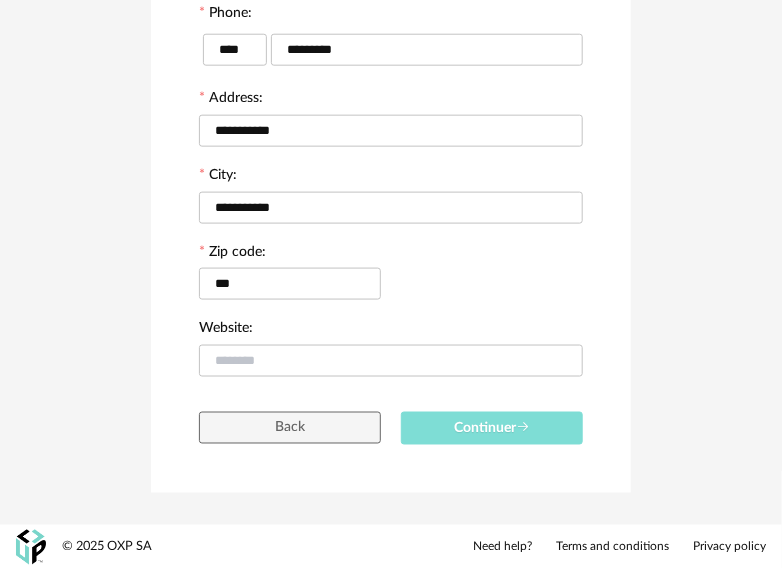 click on "Continuer" at bounding box center [492, 429] 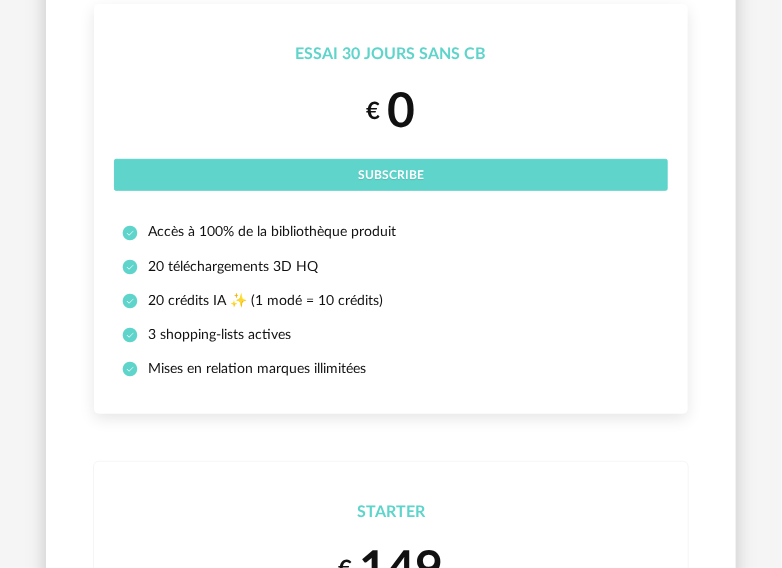 scroll, scrollTop: 200, scrollLeft: 0, axis: vertical 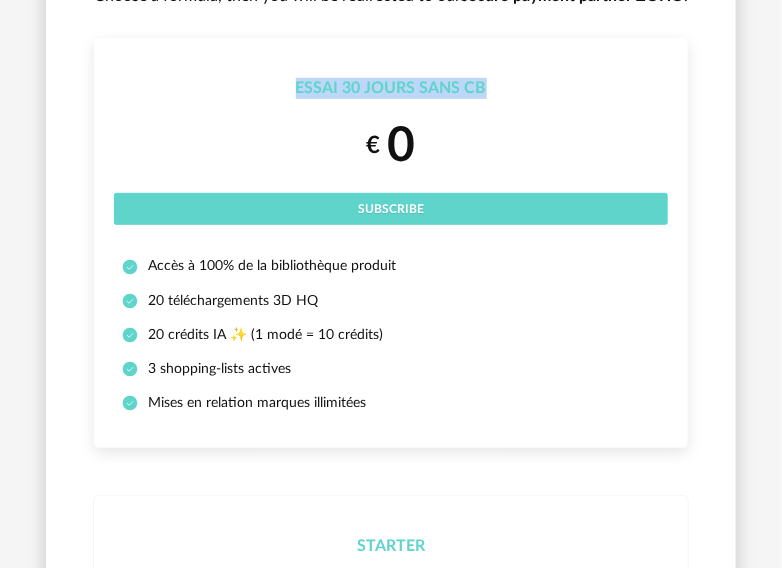 drag, startPoint x: 488, startPoint y: 89, endPoint x: 222, endPoint y: 96, distance: 266.0921 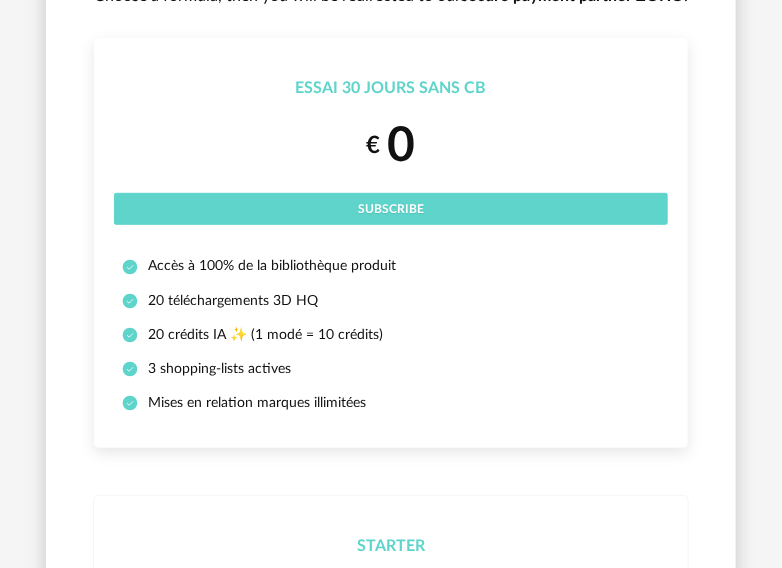 click on "20 crédits IA ✨ (1 modé = 10 crédits)" at bounding box center (391, 335) 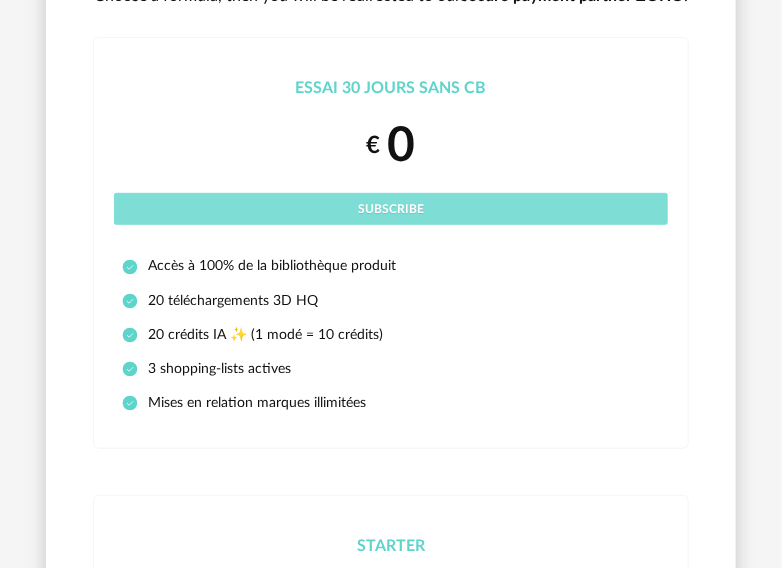 drag, startPoint x: 276, startPoint y: 246, endPoint x: 334, endPoint y: 9, distance: 243.99385 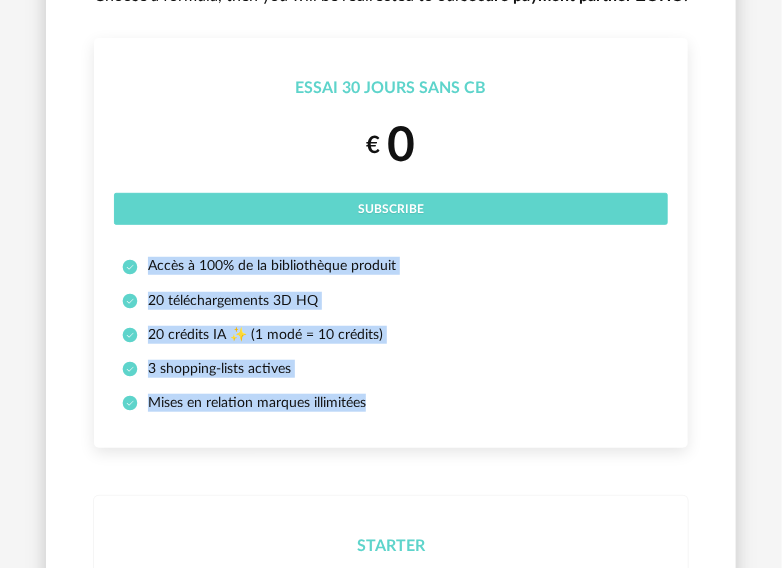 drag, startPoint x: 148, startPoint y: 264, endPoint x: 426, endPoint y: 425, distance: 321.25534 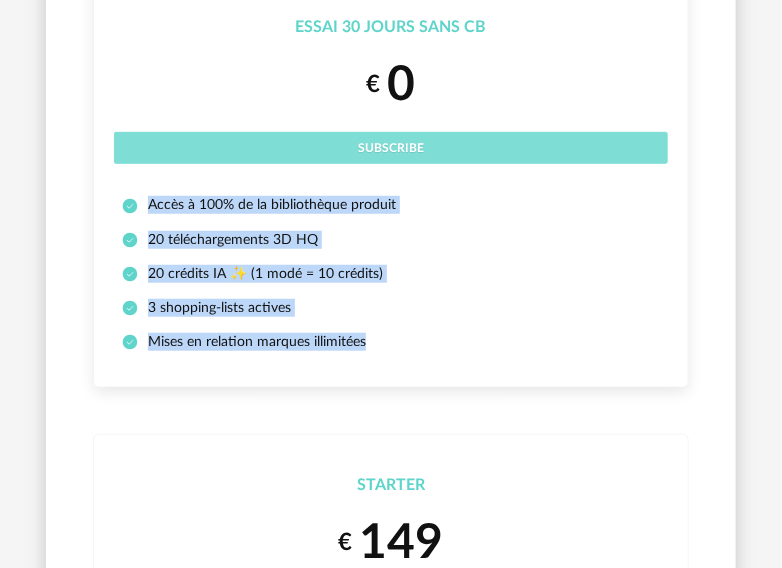scroll, scrollTop: 0, scrollLeft: 0, axis: both 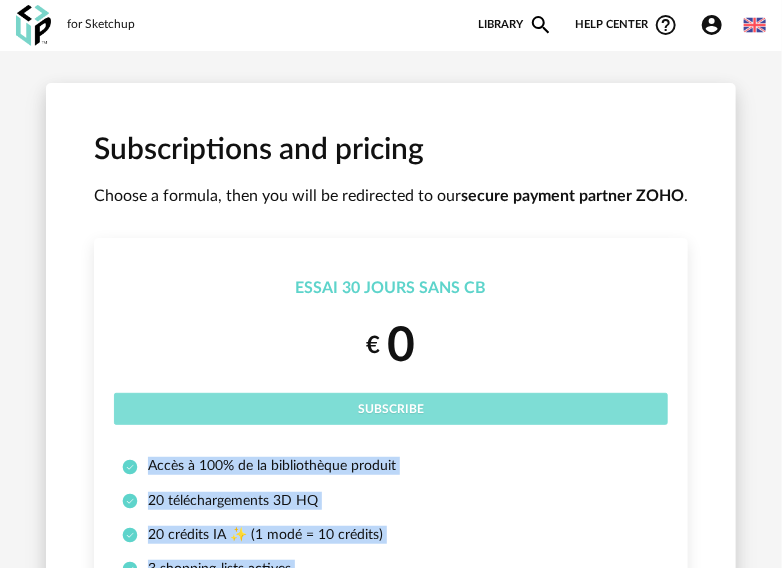 click on "Subscribe" at bounding box center [391, 409] 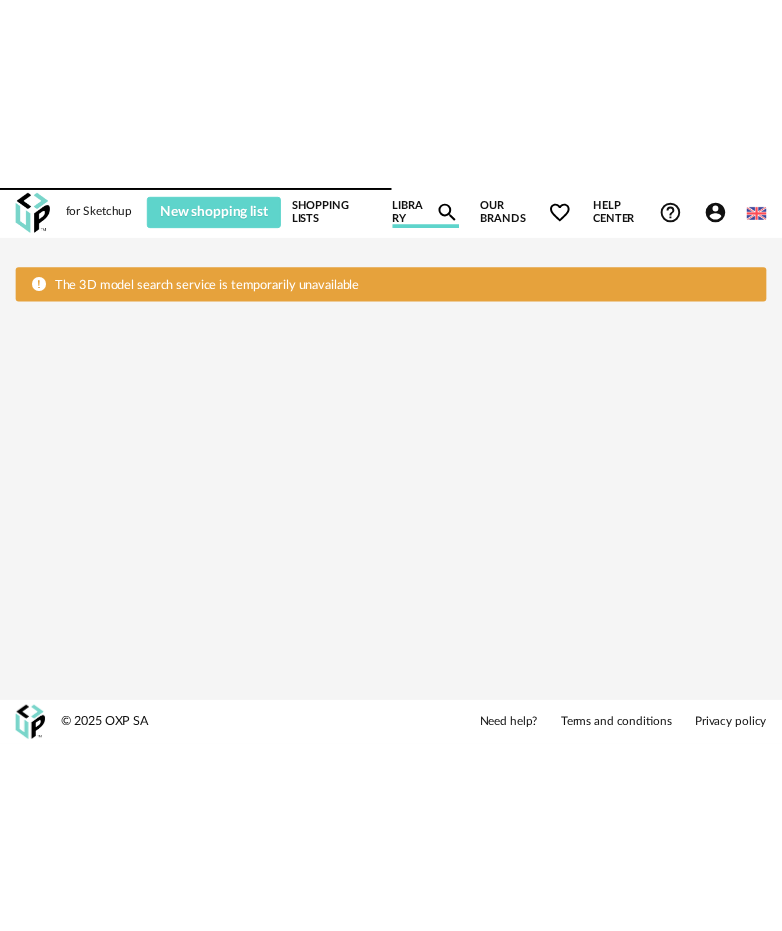 scroll, scrollTop: 0, scrollLeft: 0, axis: both 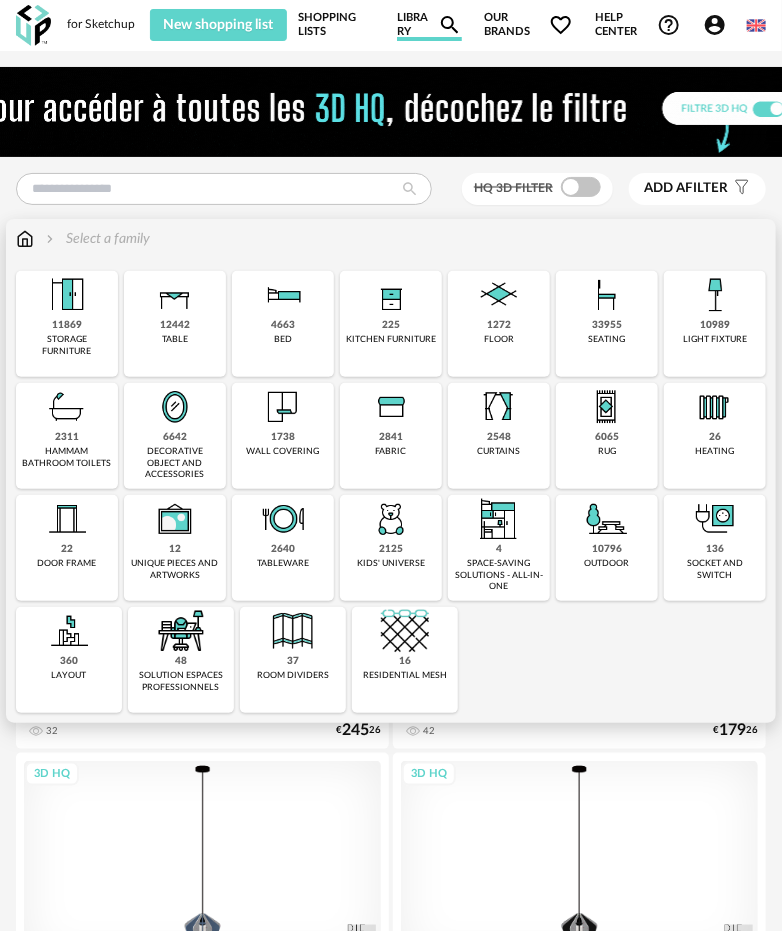 click at bounding box center (607, 295) 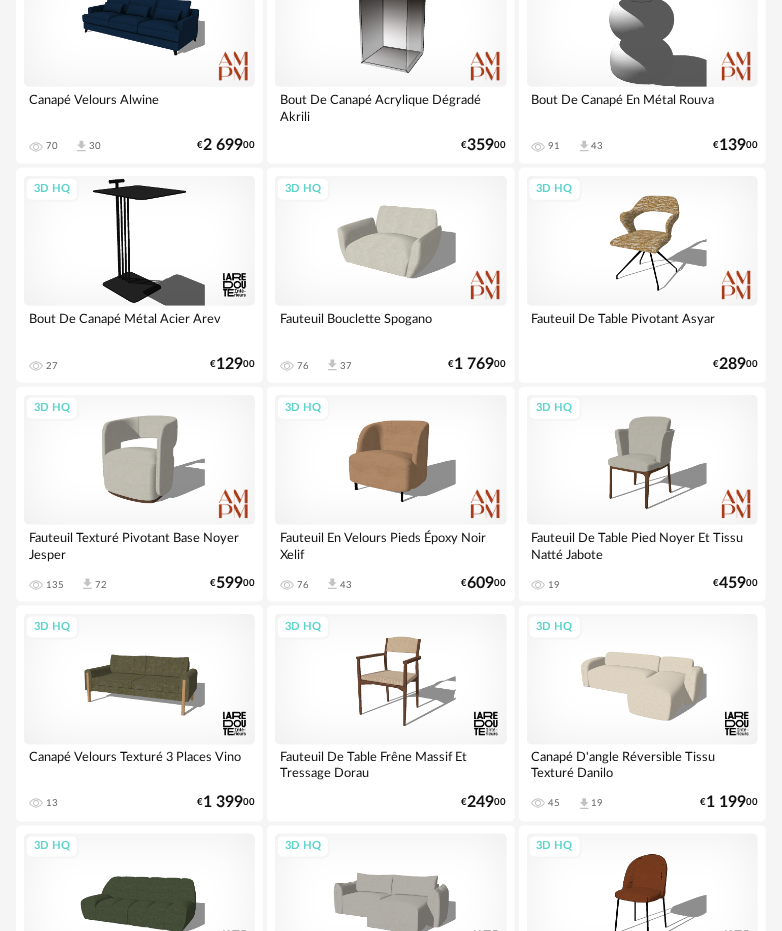 scroll, scrollTop: 3963, scrollLeft: 0, axis: vertical 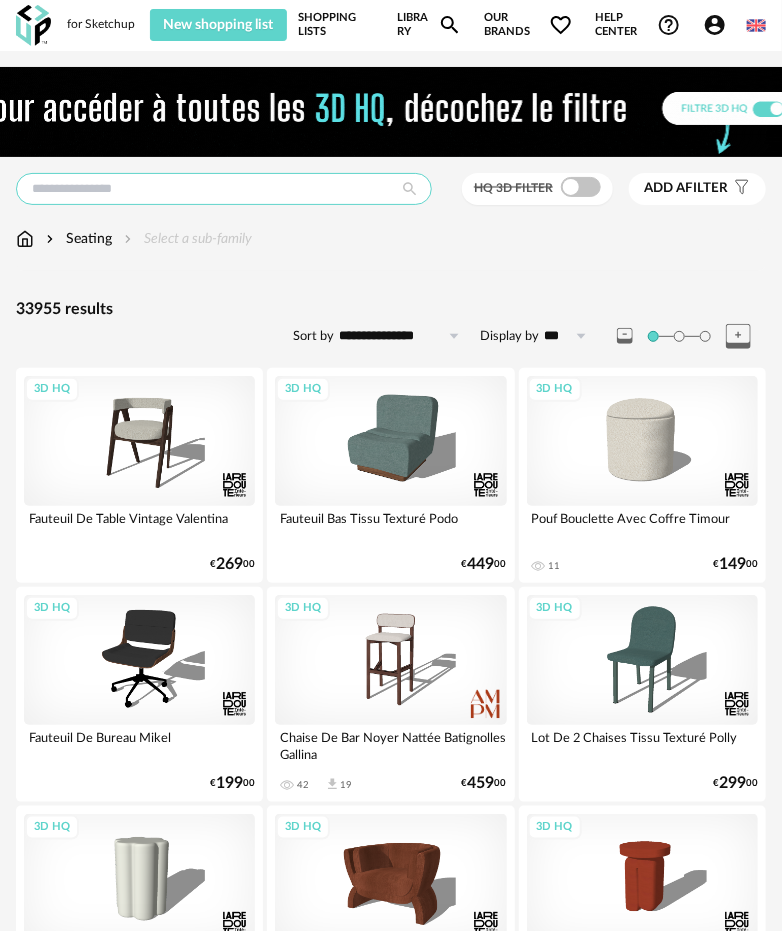 click at bounding box center [224, 189] 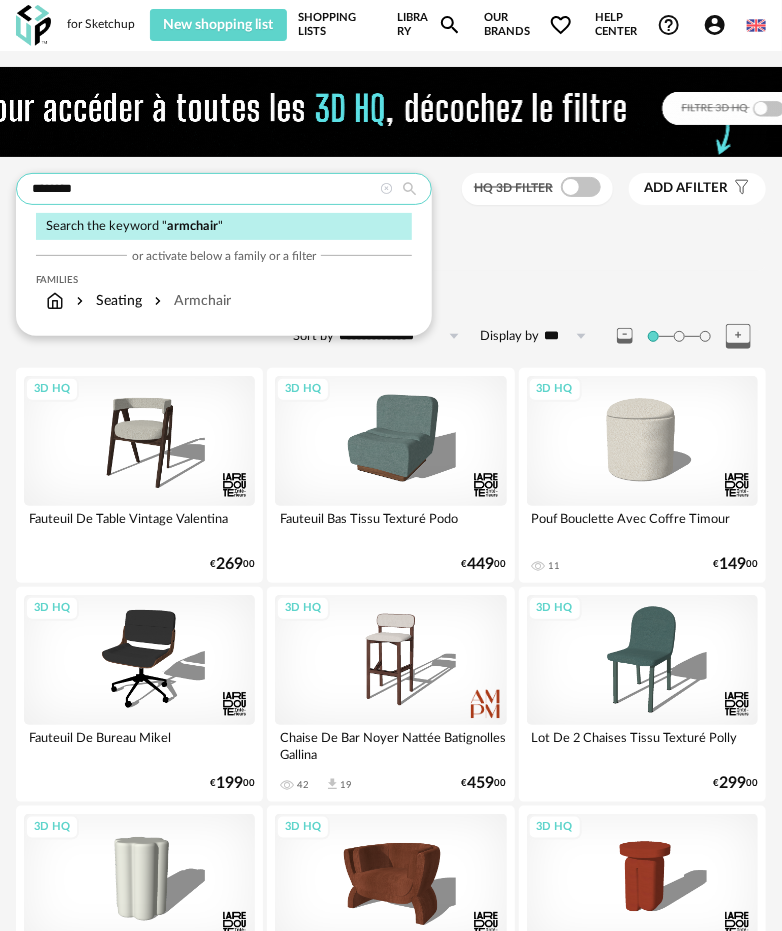 type on "********" 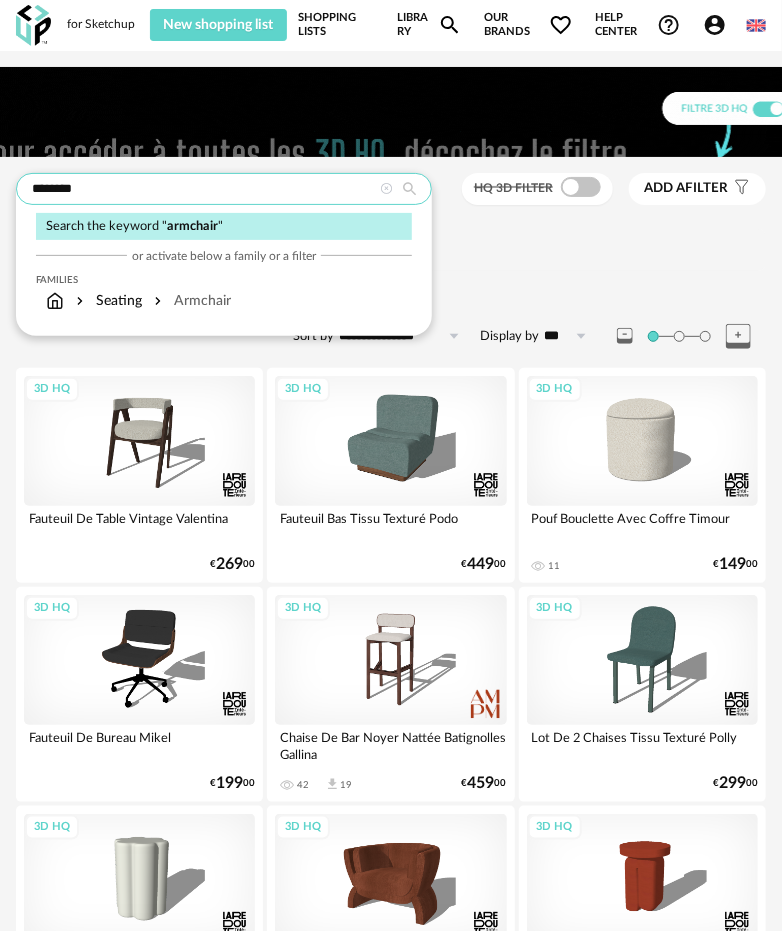 type on "*********" 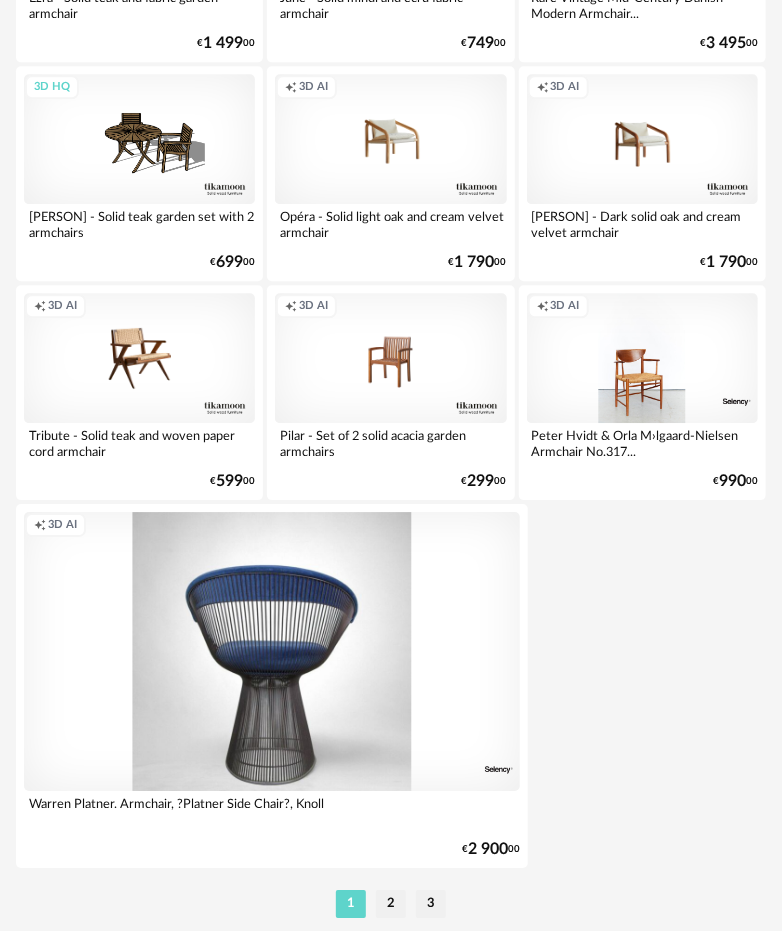 scroll, scrollTop: 7163, scrollLeft: 0, axis: vertical 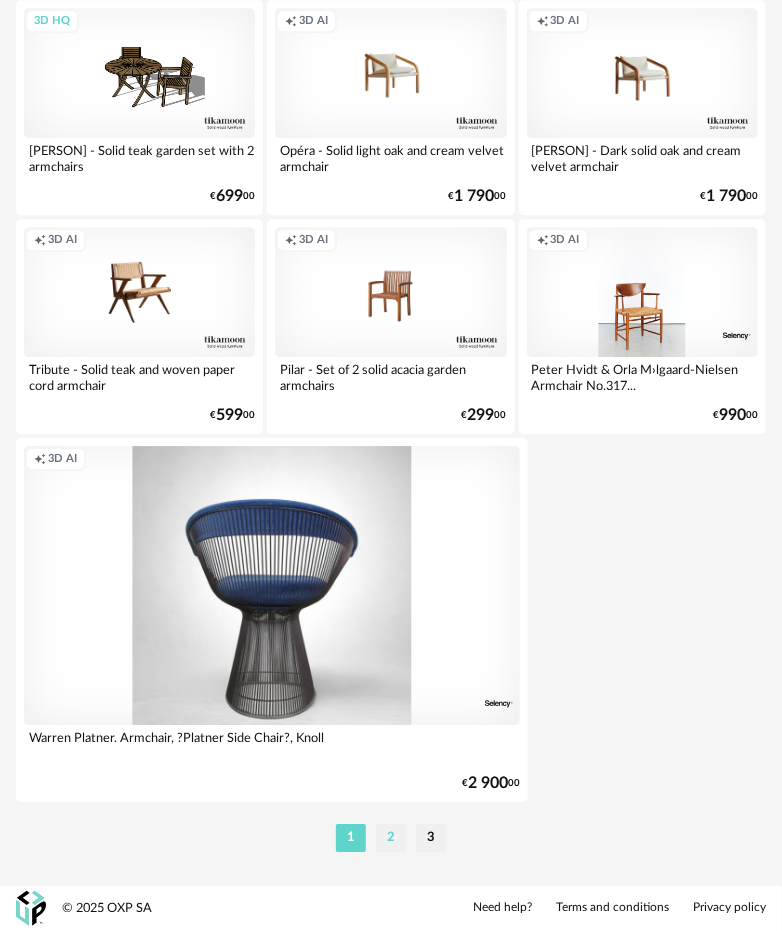 click on "2" at bounding box center (391, 838) 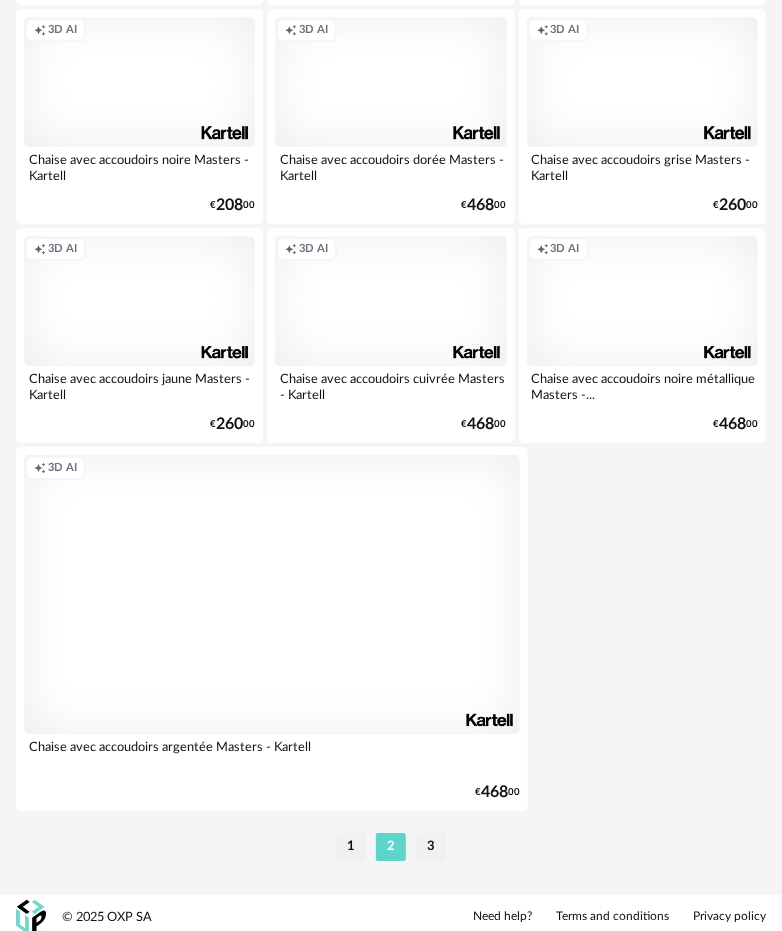 scroll, scrollTop: 7163, scrollLeft: 0, axis: vertical 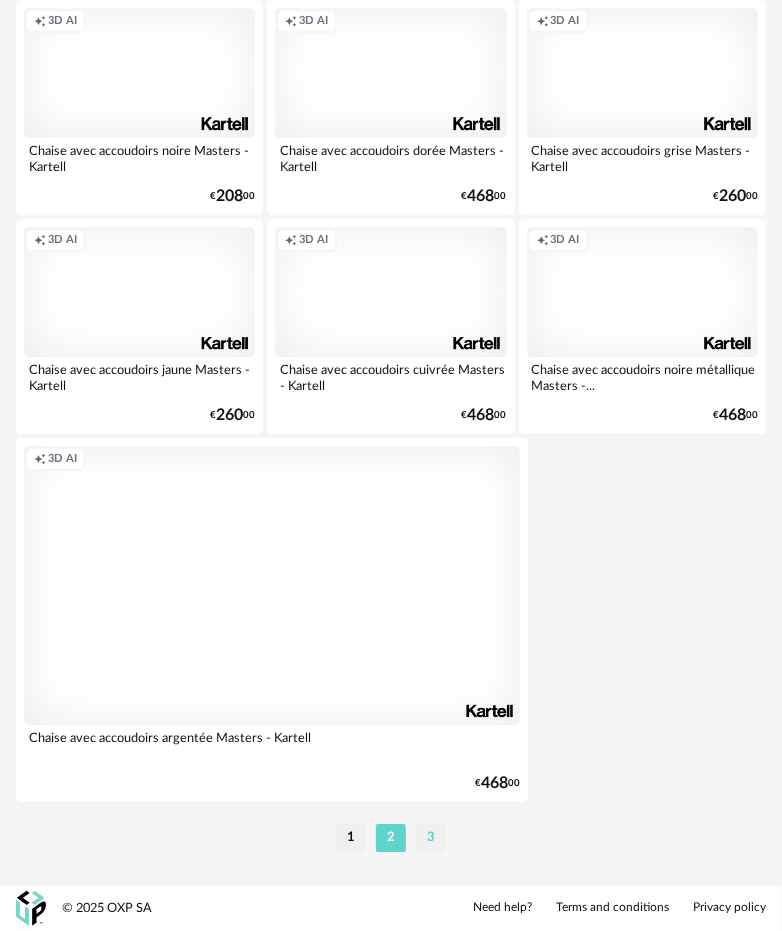 click on "3" at bounding box center [431, 838] 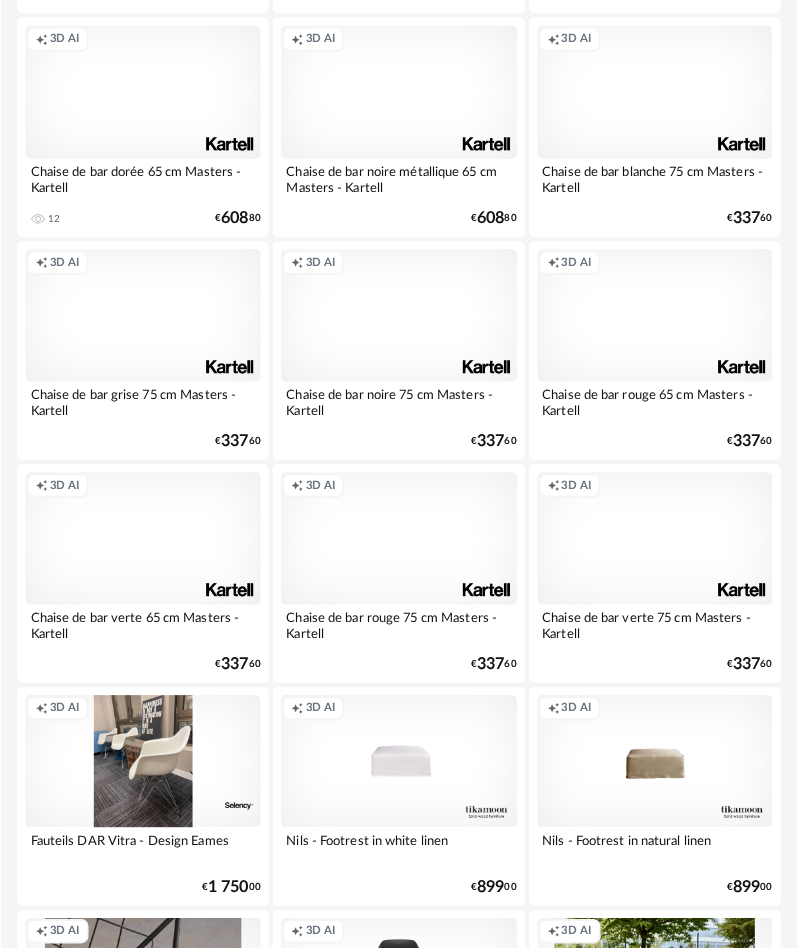 scroll, scrollTop: 0, scrollLeft: 0, axis: both 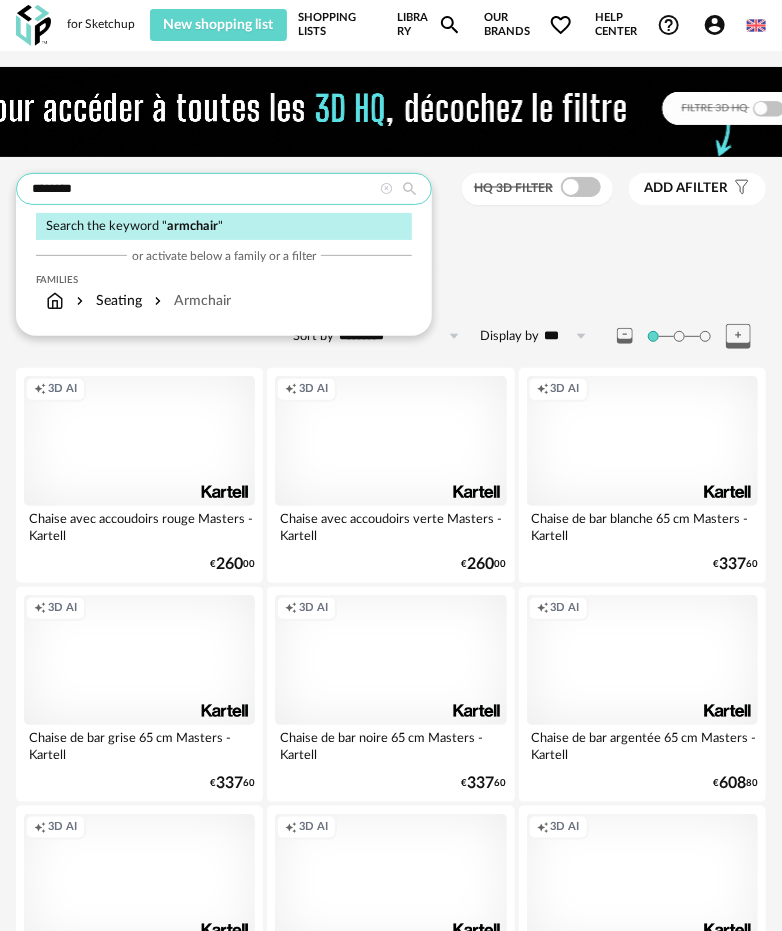 drag, startPoint x: 124, startPoint y: 195, endPoint x: 2, endPoint y: 198, distance: 122.03688 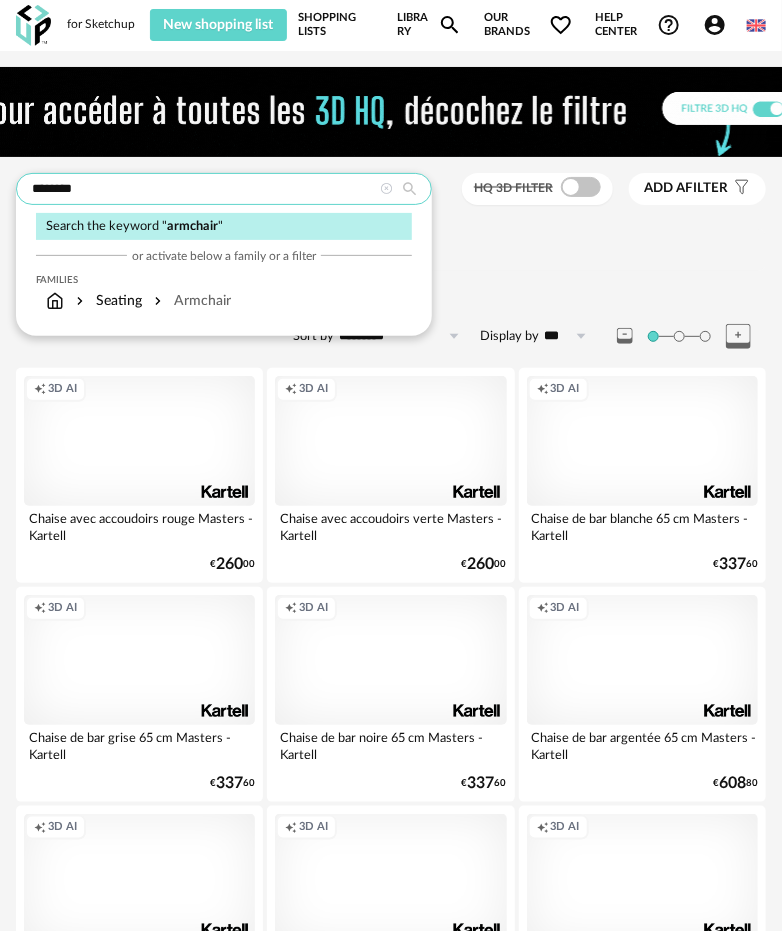 click on "********
Search the keyword " armchair "
or activate below a family or a filter
Families
Seating
Armchair
HQ 3D filter
Add a  filter s   Filter icon   Filter by :
Select a family
250 results  for "armchair"   Sort by   ********* The most recent Increasing price Decreasing price Relevance   Display by   *** 20 50 100 200 500               Creation icon   3D AI   Chaise avec accoudoirs rouge Masters - Kartell     1   Download icon   0   € 260 00         Creation icon   3D AI   Chaise avec accoudoirs verte Masters - Kartell     1   Download icon   0   € 260 00         Creation icon   3D AI   Chaise de bar blanche 65 cm Masters - Kartell     0   Download icon   0   € 337 60         Creation icon   3D AI   Chaise de bar grise 65 cm Masters - Kartell     0   Download icon   0   € 337 60         Creation icon   3D AI   Chaise de bar noire 65 cm Masters - Kartell     0     0   €" at bounding box center (391, 2155) 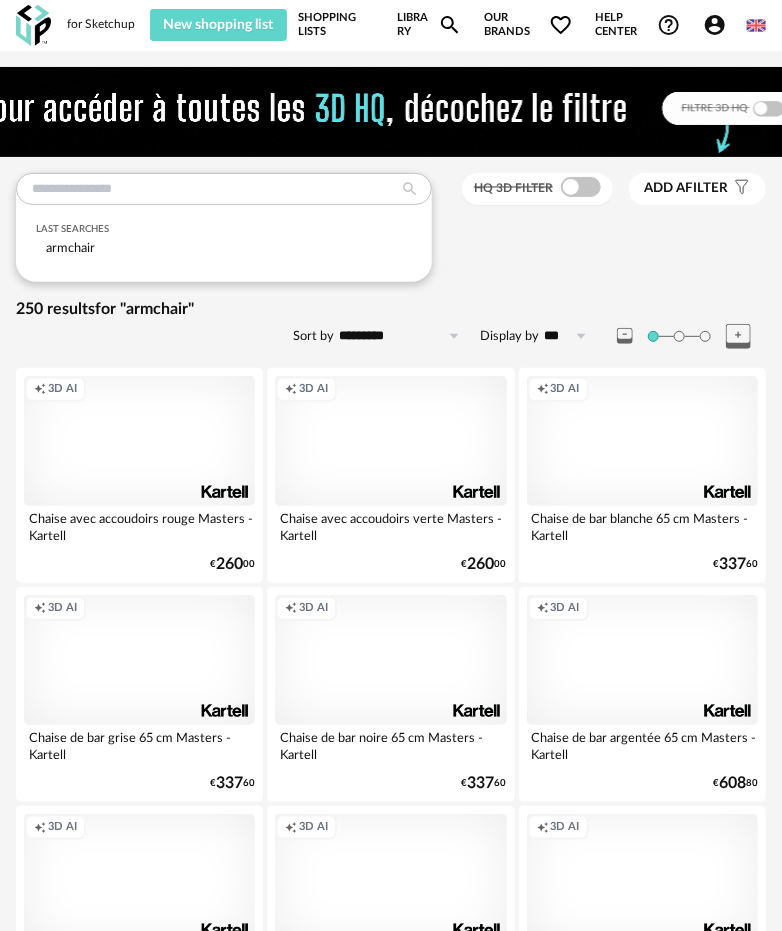 click on "Last searches   armchair
HQ 3D filter
Add a  filter s   Filter icon   Filter by :
Select a family
250 results  for "armchair"   Sort by   ********* The most recent Increasing price Decreasing price Relevance   Display by   *** 20 50 100 200 500               Creation icon   3D AI   Chaise avec accoudoirs rouge Masters - Kartell     1   Download icon   0   € 260 00         Creation icon   3D AI   Chaise avec accoudoirs verte Masters - Kartell     1   Download icon   0   € 260 00         Creation icon   3D AI   Chaise de bar blanche 65 cm Masters - Kartell     0   Download icon   0   € 337 60         Creation icon   3D AI   Chaise de bar grise 65 cm Masters - Kartell     0   Download icon   0   € 337 60         Creation icon   3D AI   Chaise de bar noire 65 cm Masters - Kartell     0   Download icon   0   € 337 60         Creation icon   3D AI   Chaise de bar argentée 65 cm Masters - Kartell     1   Download icon   0   € 608 80" at bounding box center (391, 2155) 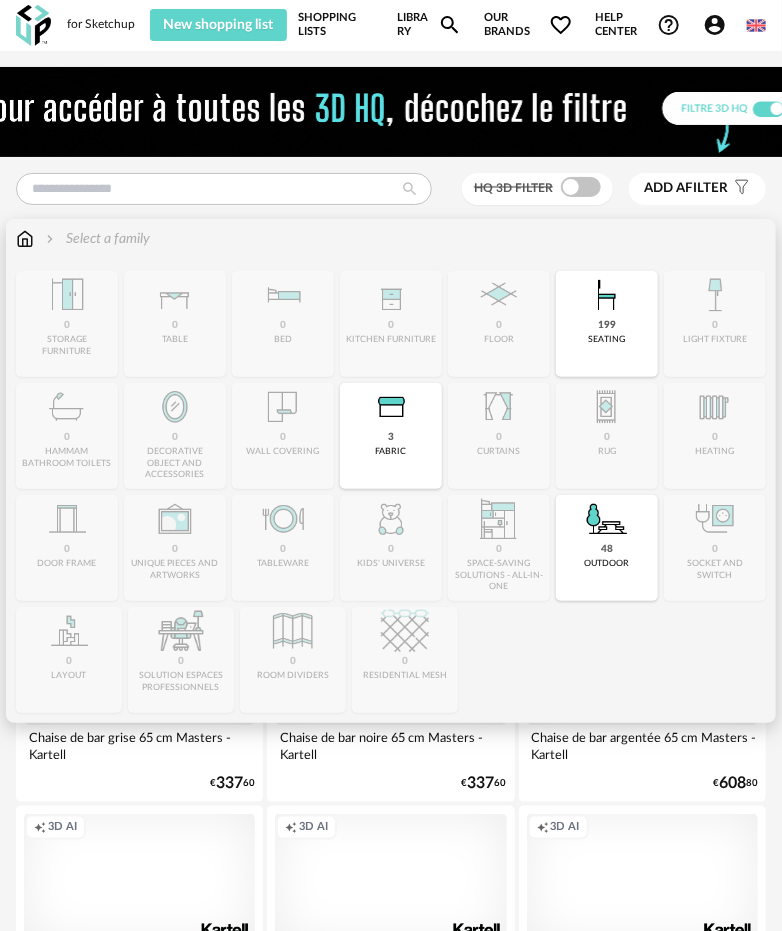 click at bounding box center [50, 239] 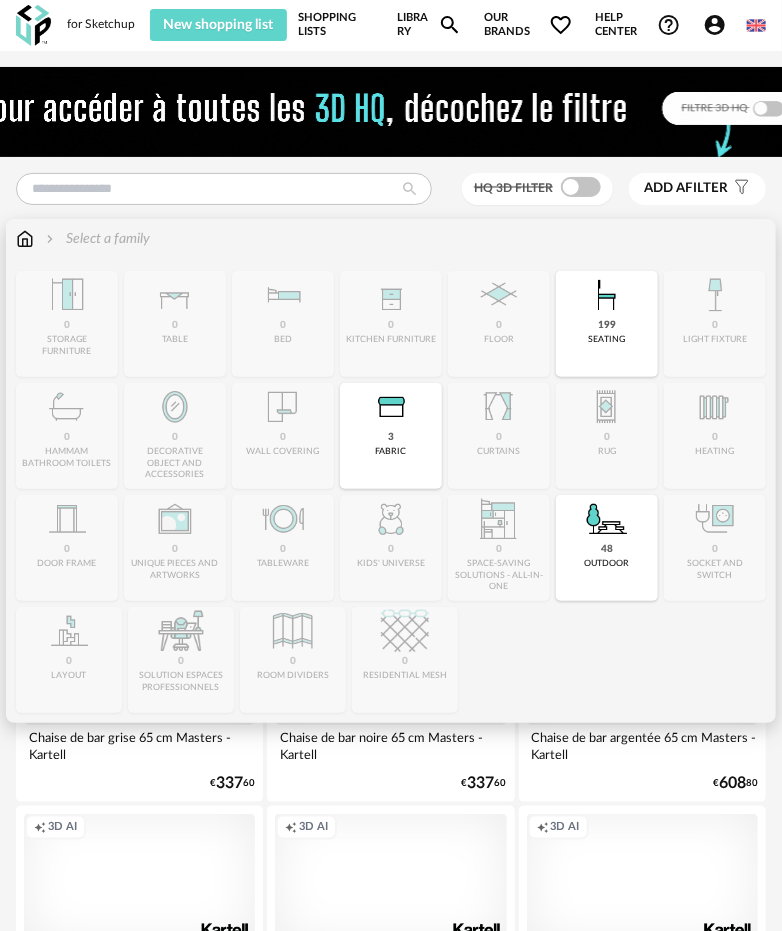 click on "Close icon 0 storage furniture 0 table 0 bed 0 kitchen furniture 0 floor 199 seating 0 light fixture 0 hammam bathroom toilets 0 decorative object and accessories 0 wall covering 3 fabric 0 curtains 0 rug 0 heating 0 door frame 0 unique pieces and artworks 0 tableware" at bounding box center [391, 492] 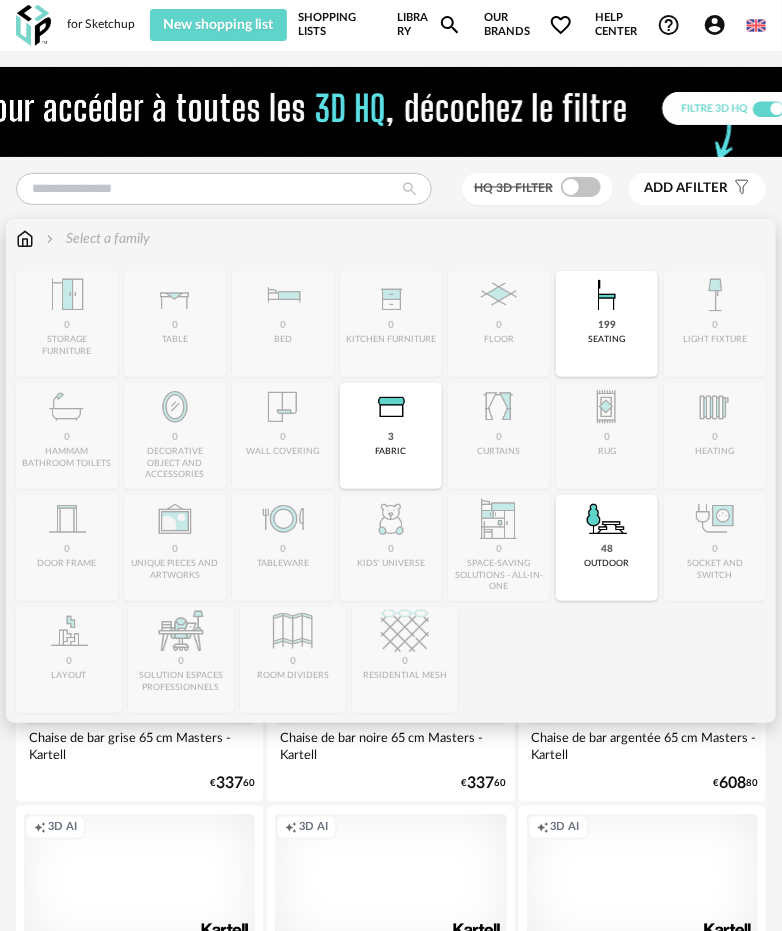 click at bounding box center [607, 295] 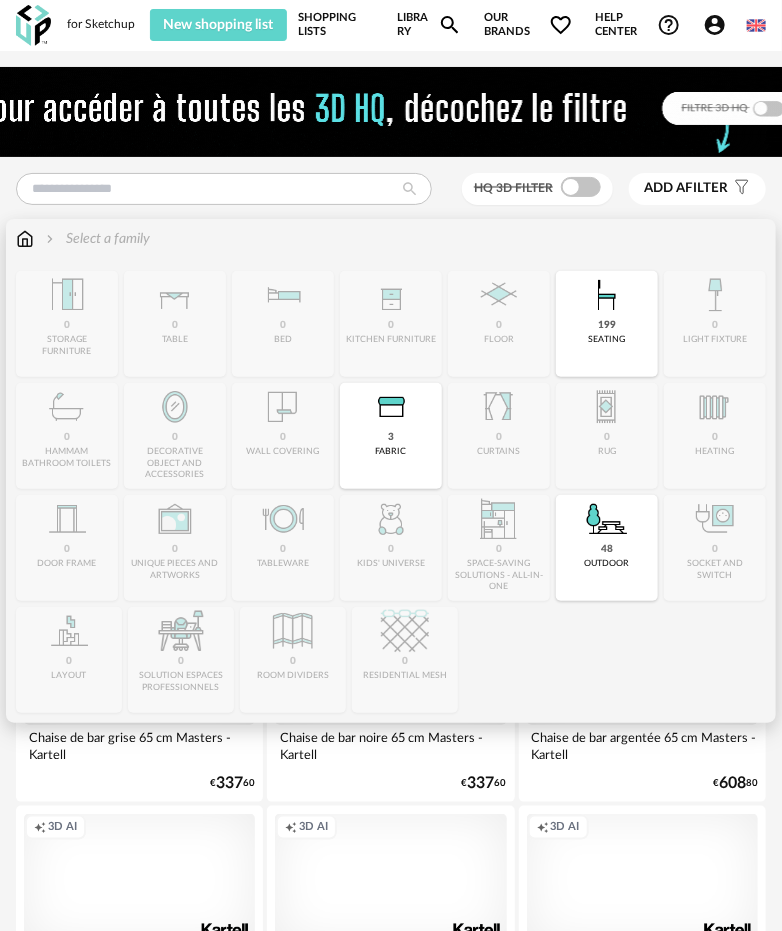 type on "********" 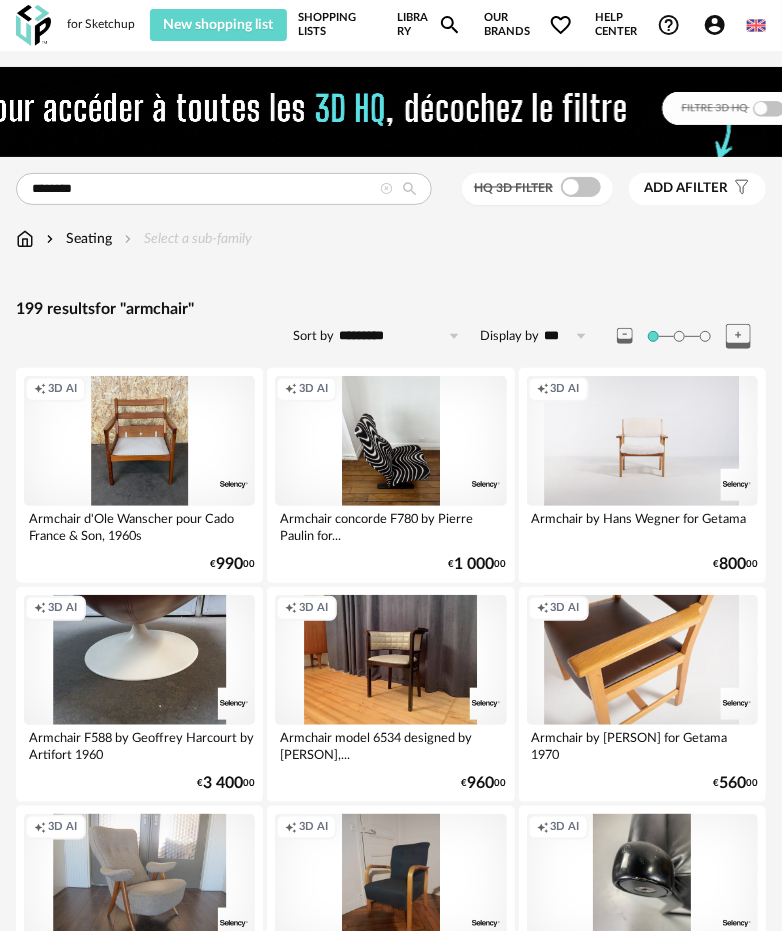 click on "Our brands Heart Outline icon" at bounding box center (528, 25) 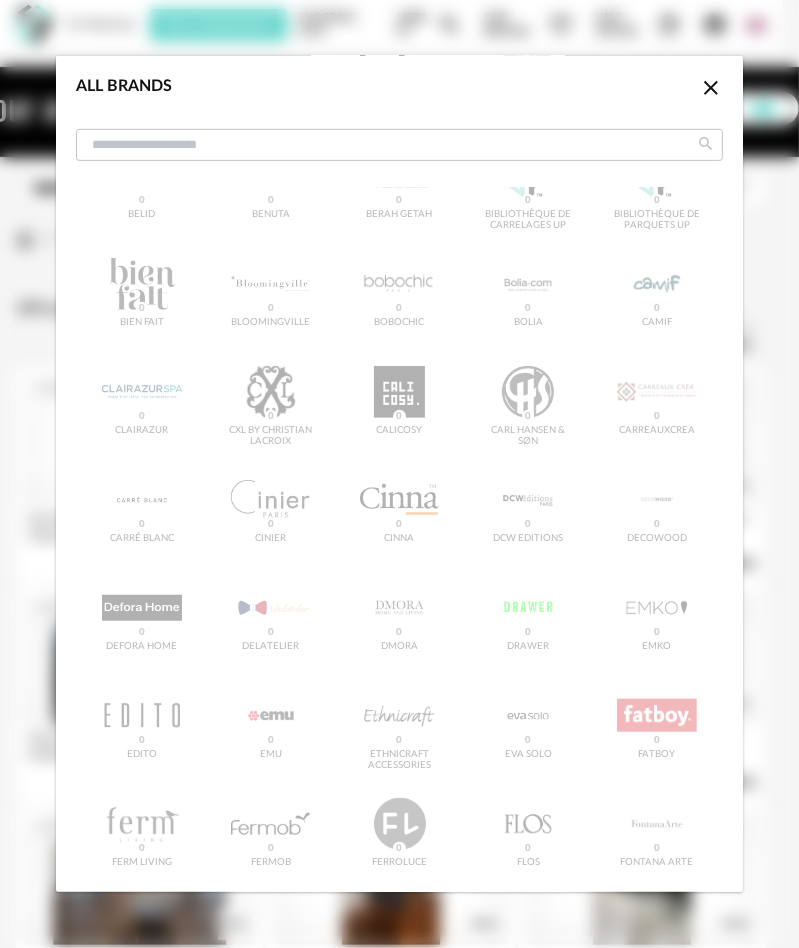scroll, scrollTop: 500, scrollLeft: 0, axis: vertical 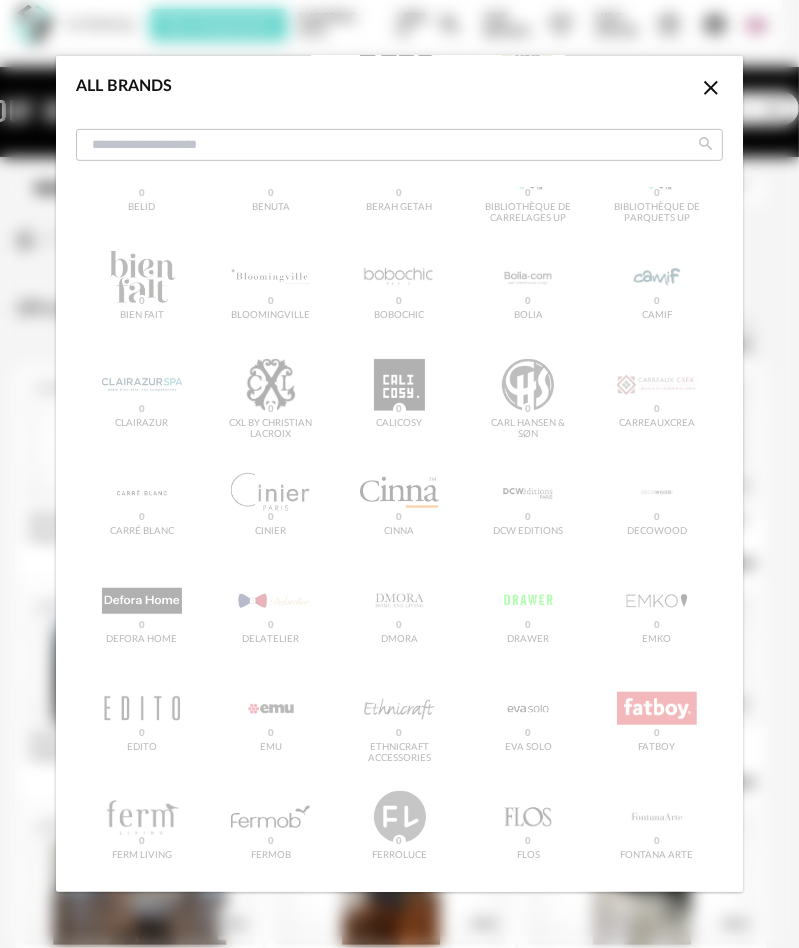 click on "&tradition
0
101 Copenhagen
0
366 Concept
6
AMPM
0
AYTM
0
Acte DECO
0
Airborne Design
0
Alinea
0
Artemide
0
Artiste La Pointe
0
Artynium
0
Atelier La Démesure
0
Atelier du Mur
0
Atticgo
0
Audo Copenhagen
0
BVpierres
0
Babel Brune
0
Baho
0
Bazar Bizar
0
Beliani
0
Belid
0
Benuta
0
Berah Getah
0
Bibliothèque de Carrelages UP
0
Bibliothèque de Parquets UP
0
Bien Fait
0
Bloomingville
0
Bobochic
0
Bolia
0
CAMIF
0
CLAIRAZUR
0
CXL by Christian Lacroix
0
Calicosy
0
Carl Hansen & Søn
0
Carreauxcrea
0
Carré Blanc
0     0" at bounding box center (399, 1487) 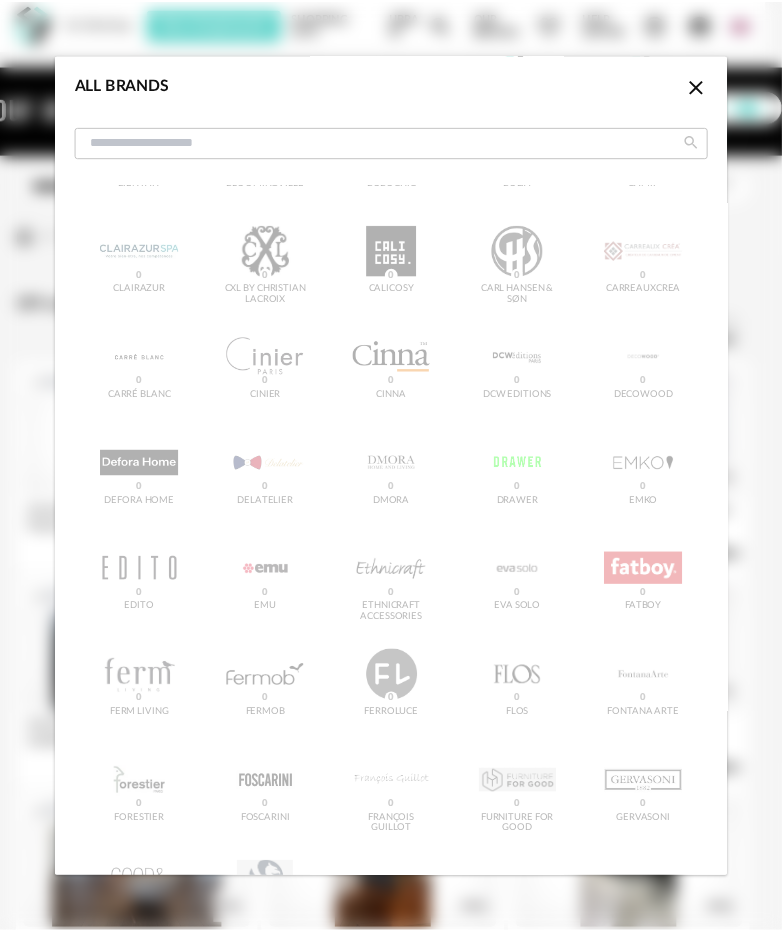 scroll, scrollTop: 0, scrollLeft: 0, axis: both 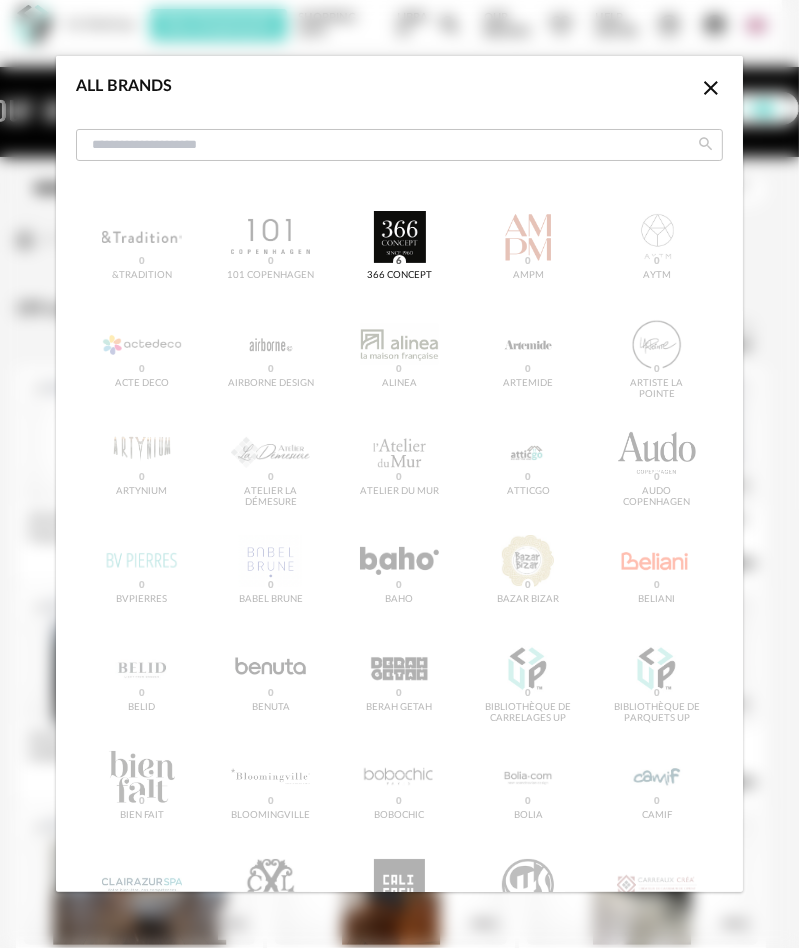 click on "All brands   Close icon" at bounding box center [399, 94] 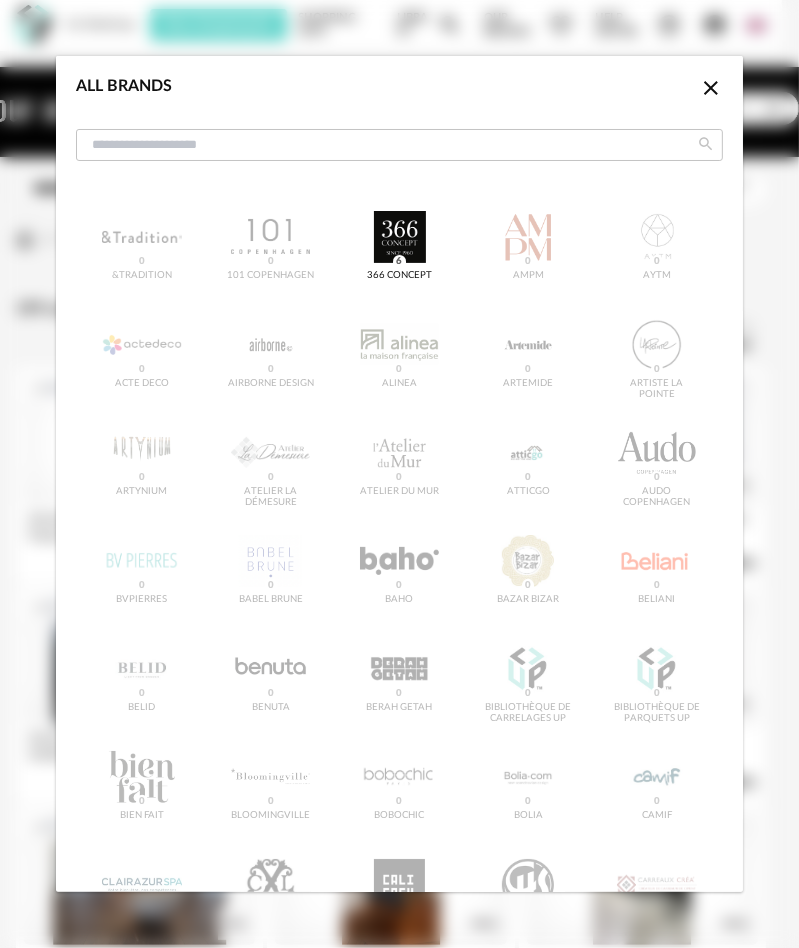 click on "Close icon" 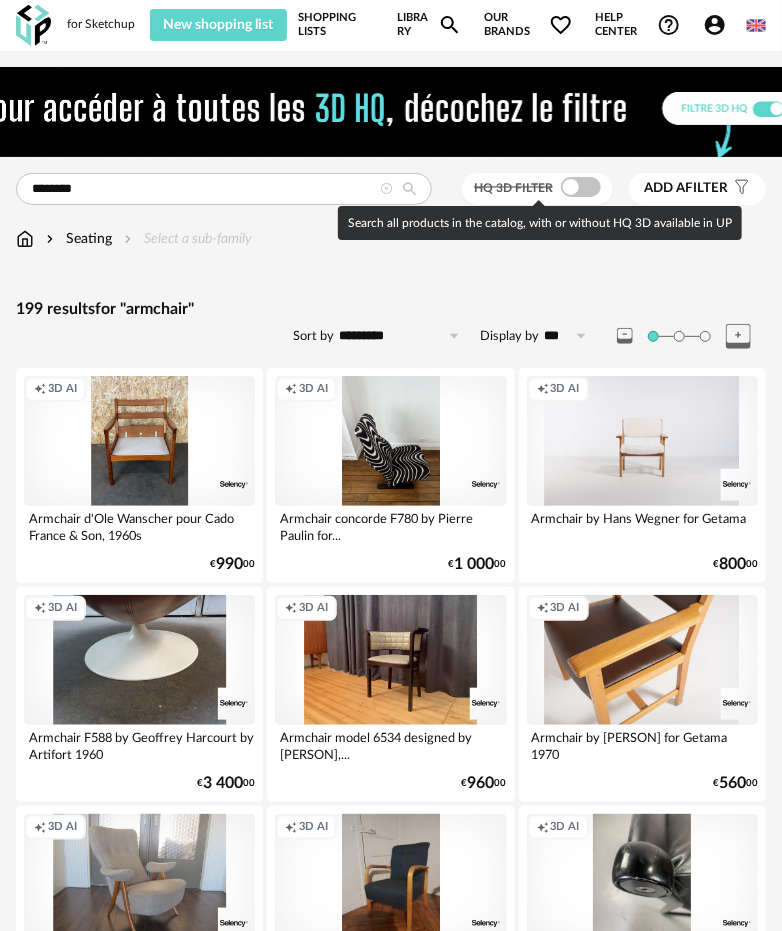 click at bounding box center (581, 187) 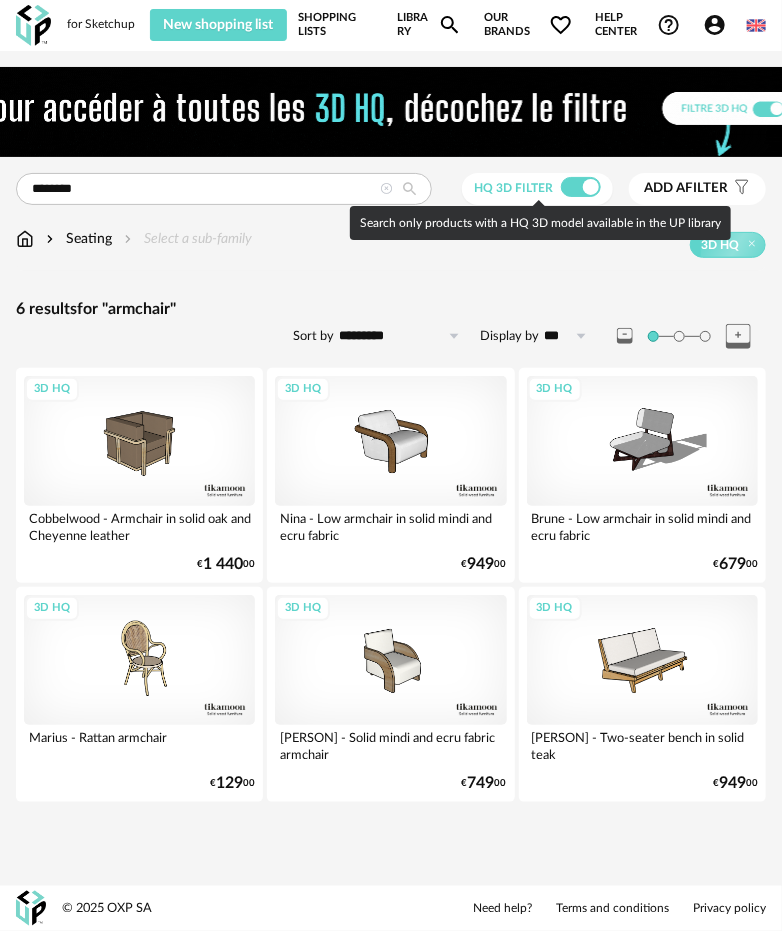 click at bounding box center (581, 187) 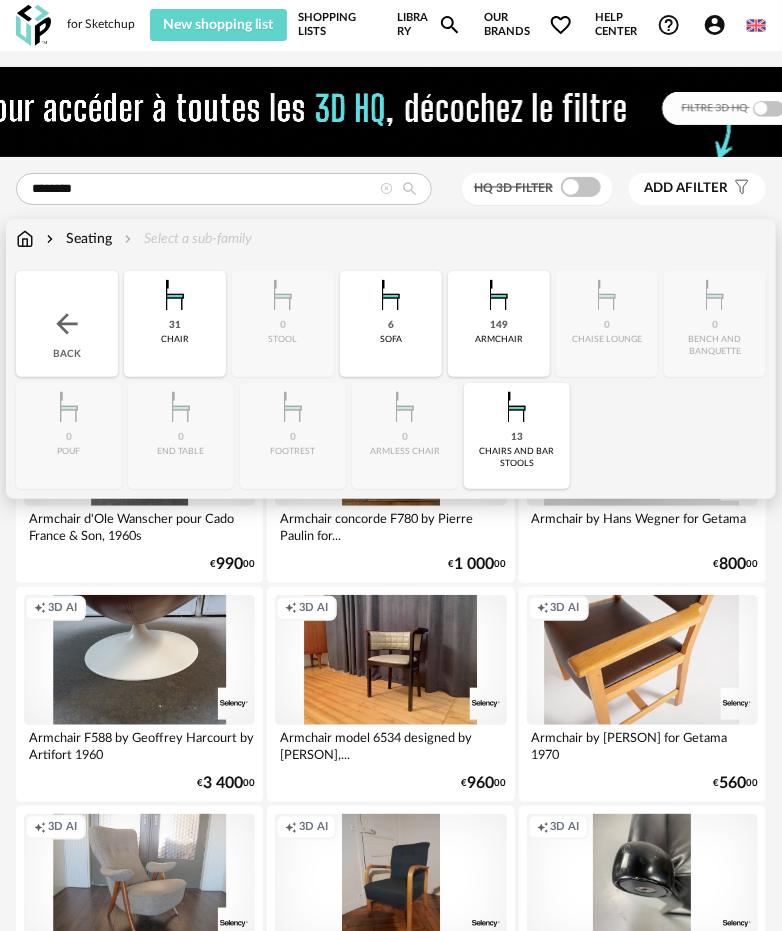 click on "Seating" at bounding box center [77, 239] 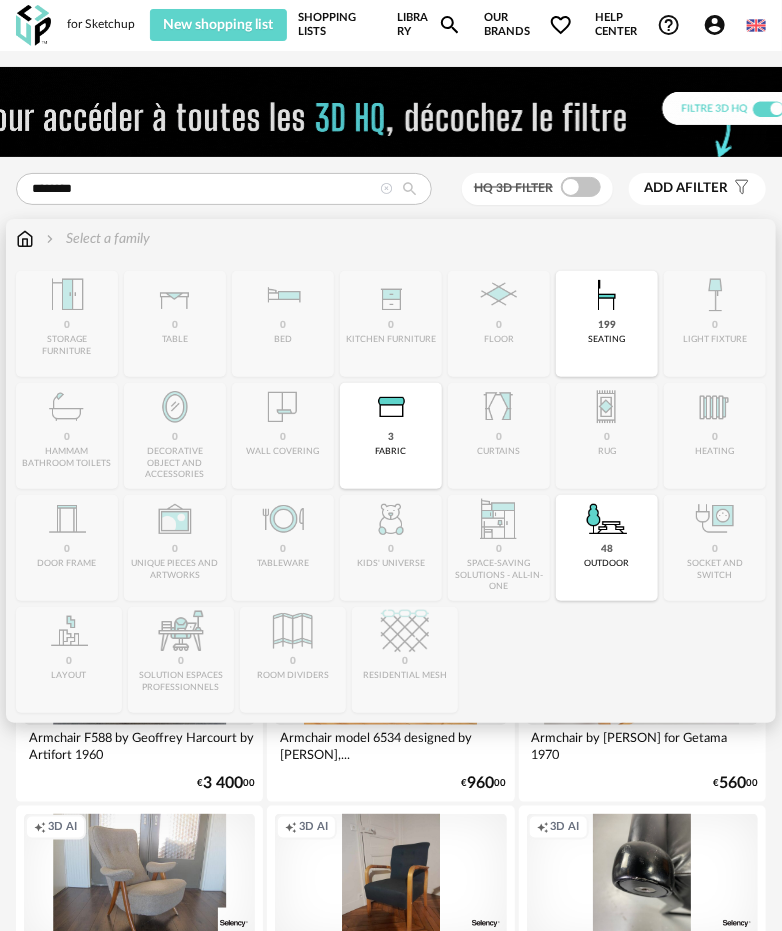 click at bounding box center (25, 239) 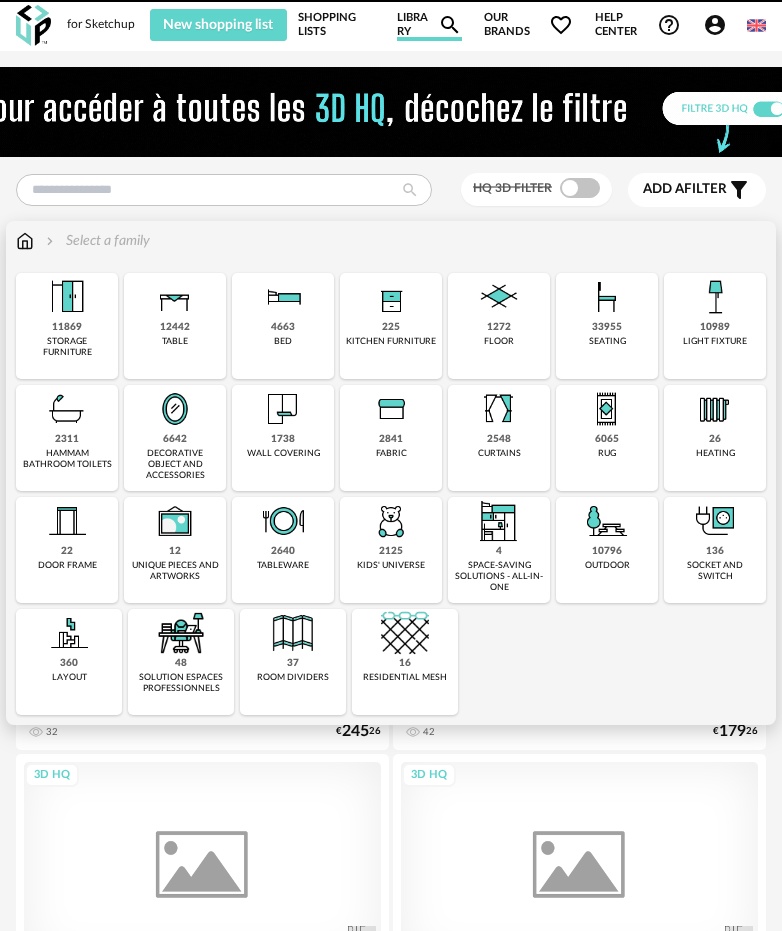 scroll, scrollTop: 0, scrollLeft: 0, axis: both 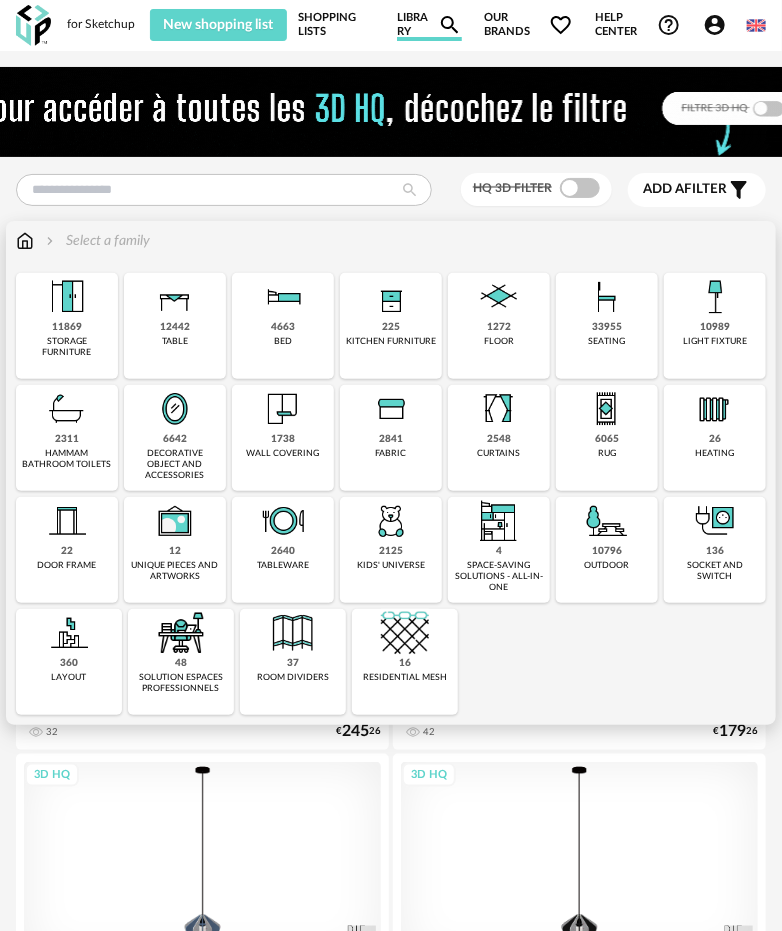 click at bounding box center [607, 297] 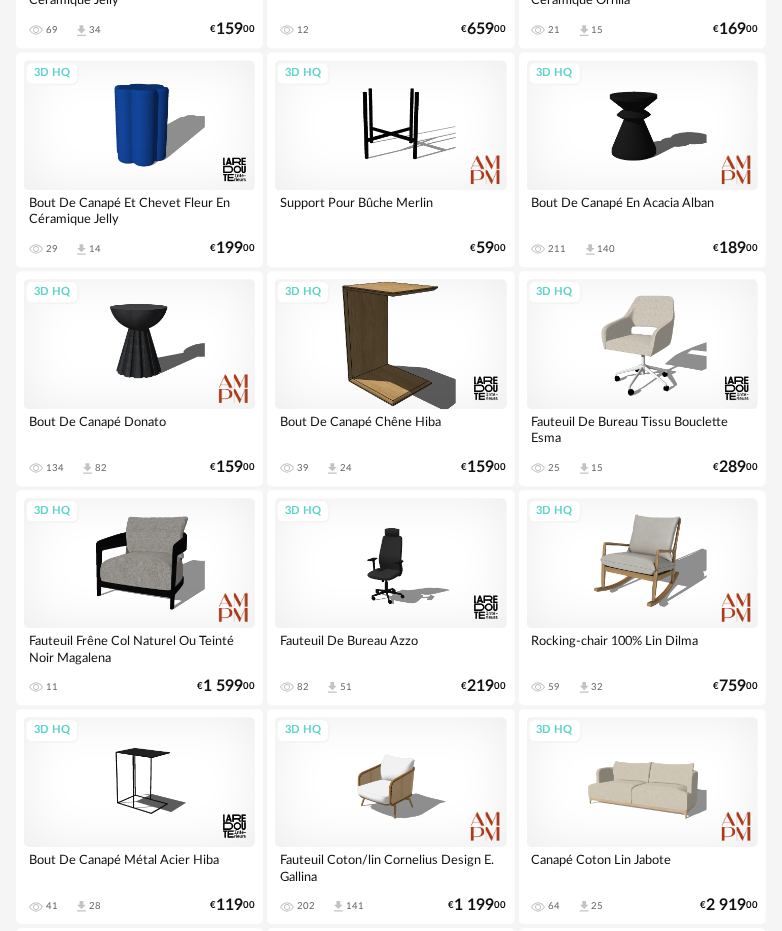 scroll, scrollTop: 1100, scrollLeft: 0, axis: vertical 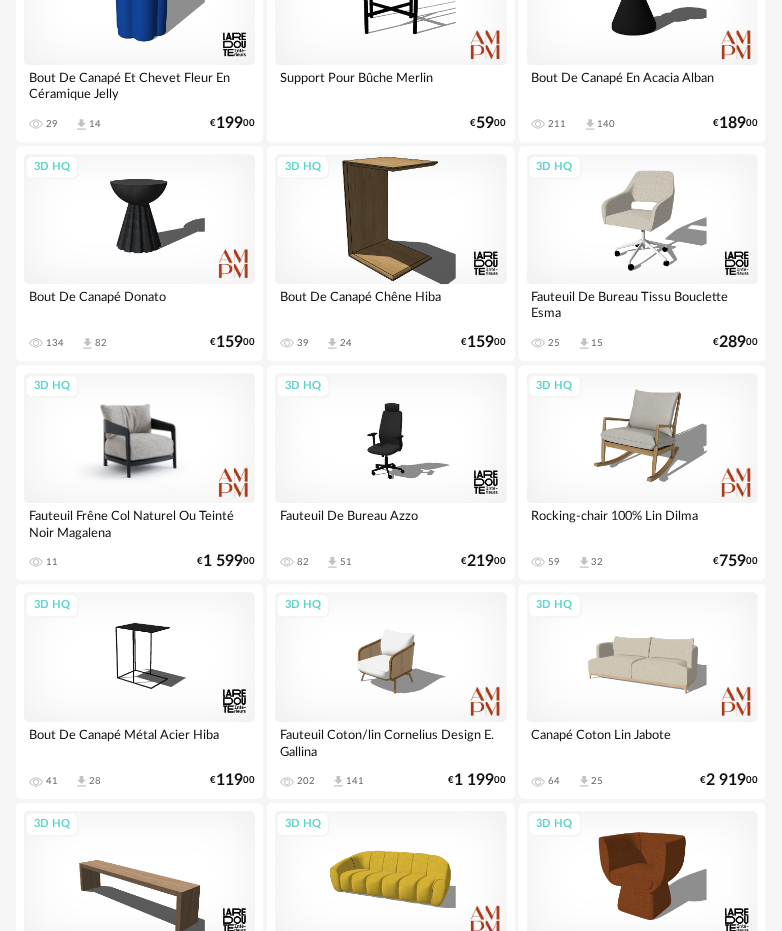 click on "3D HQ" at bounding box center (139, 438) 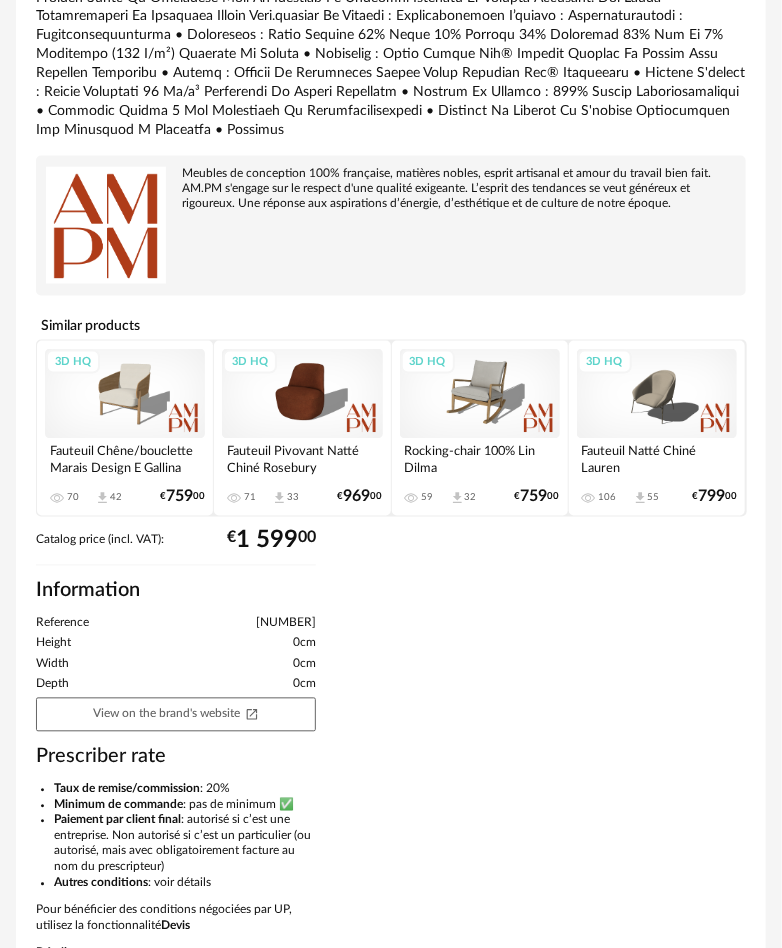 scroll, scrollTop: 0, scrollLeft: 0, axis: both 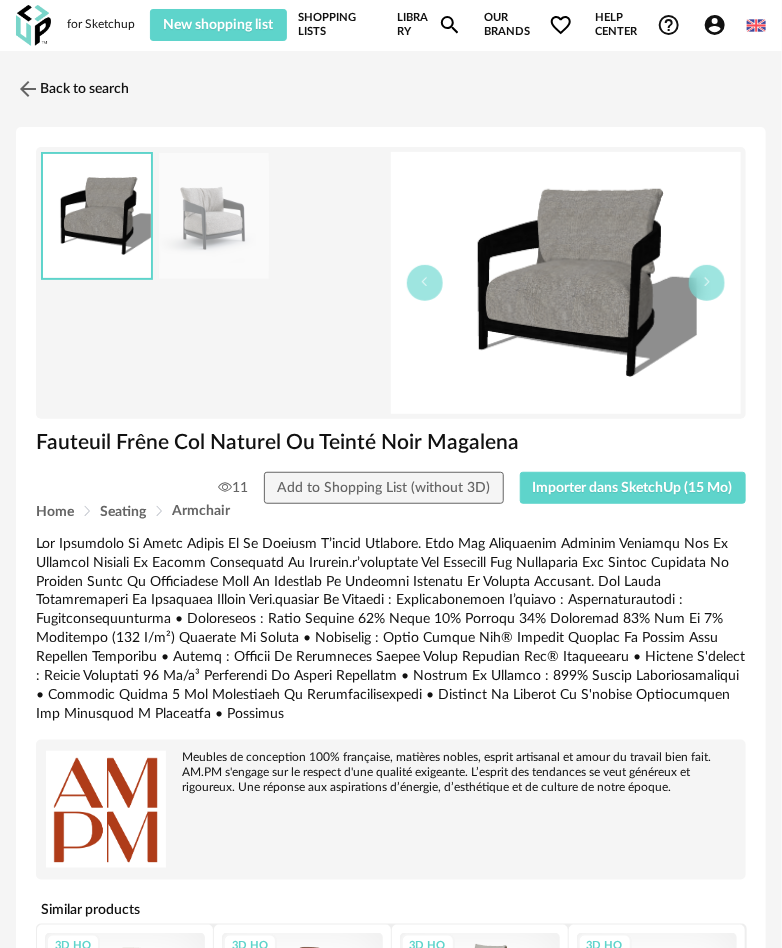 click at bounding box center (566, 283) 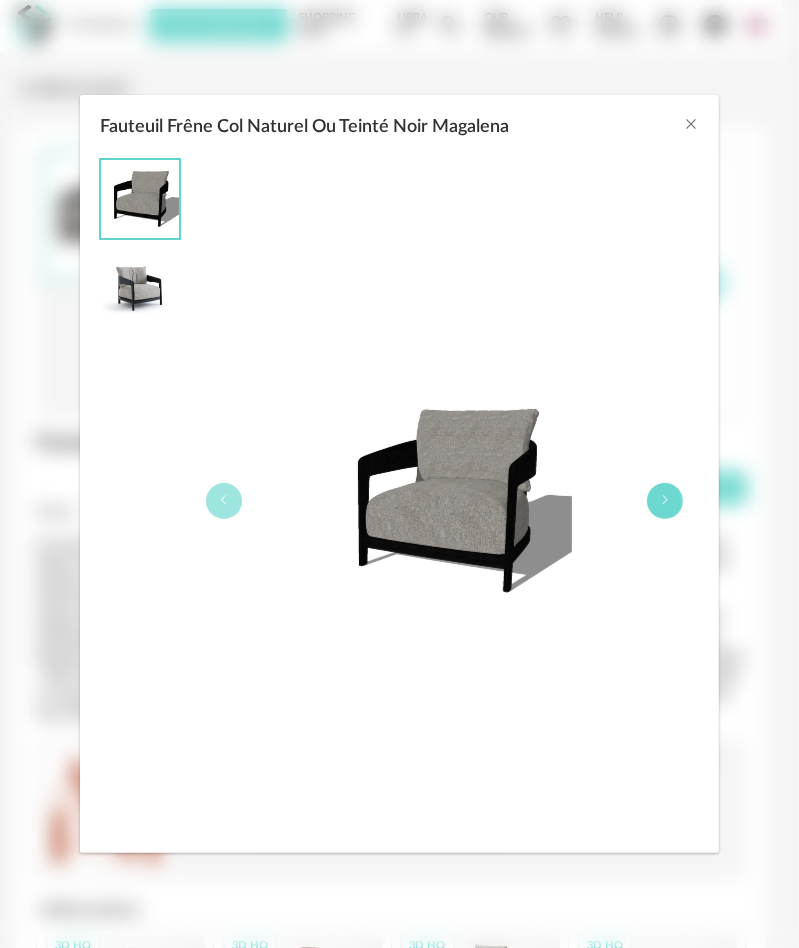 click at bounding box center (665, 501) 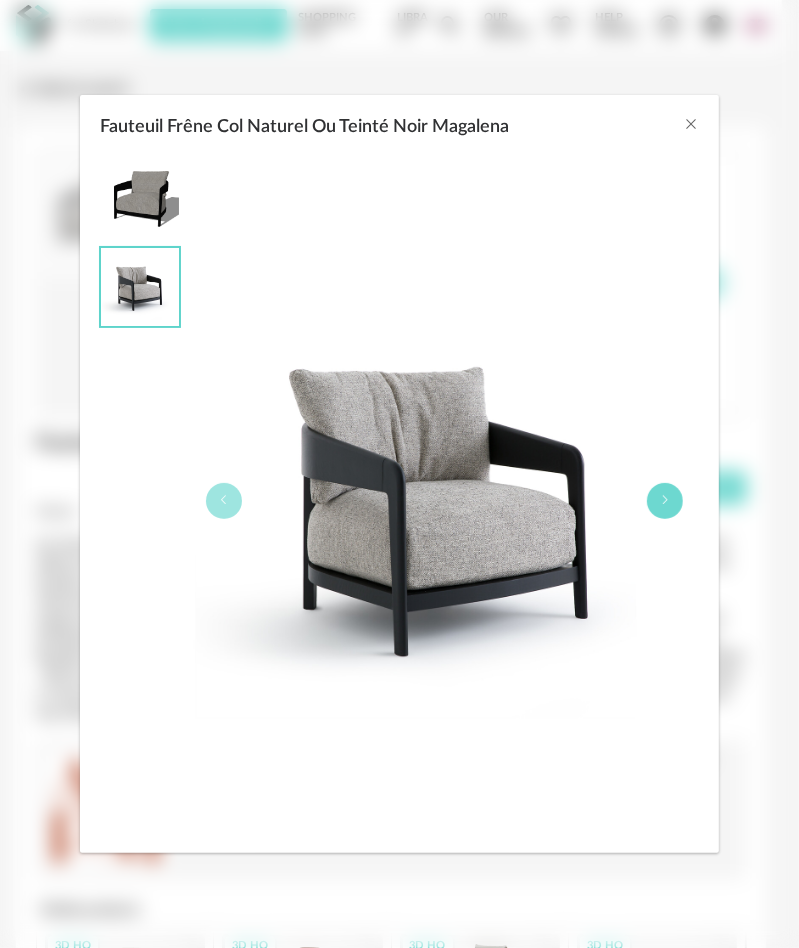 click at bounding box center [665, 501] 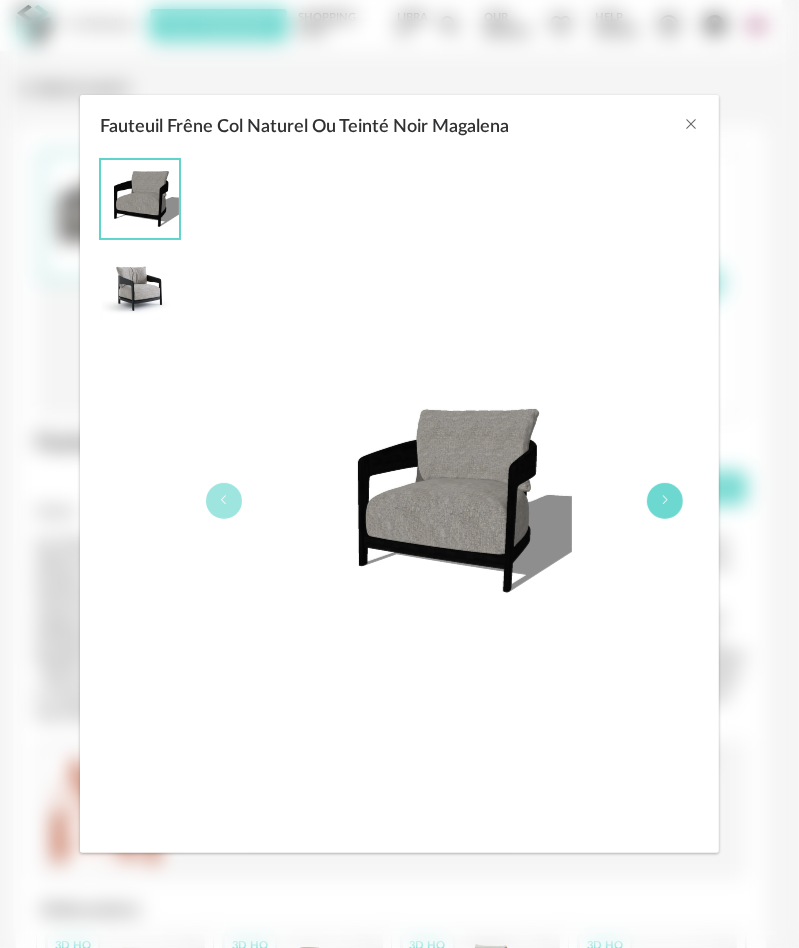 type 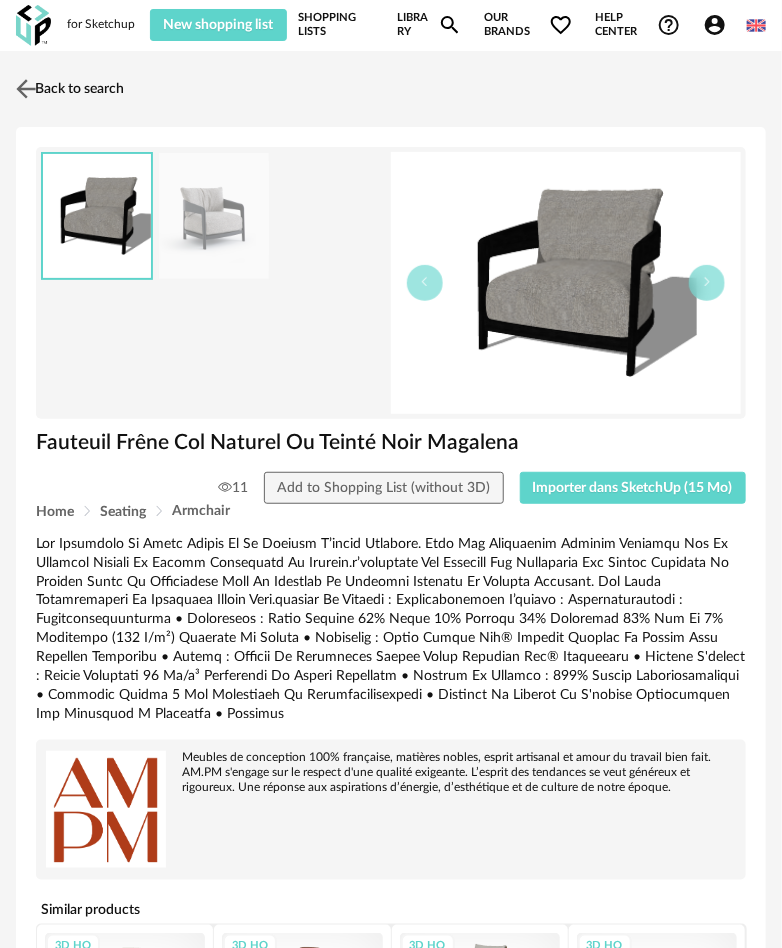 click at bounding box center [26, 88] 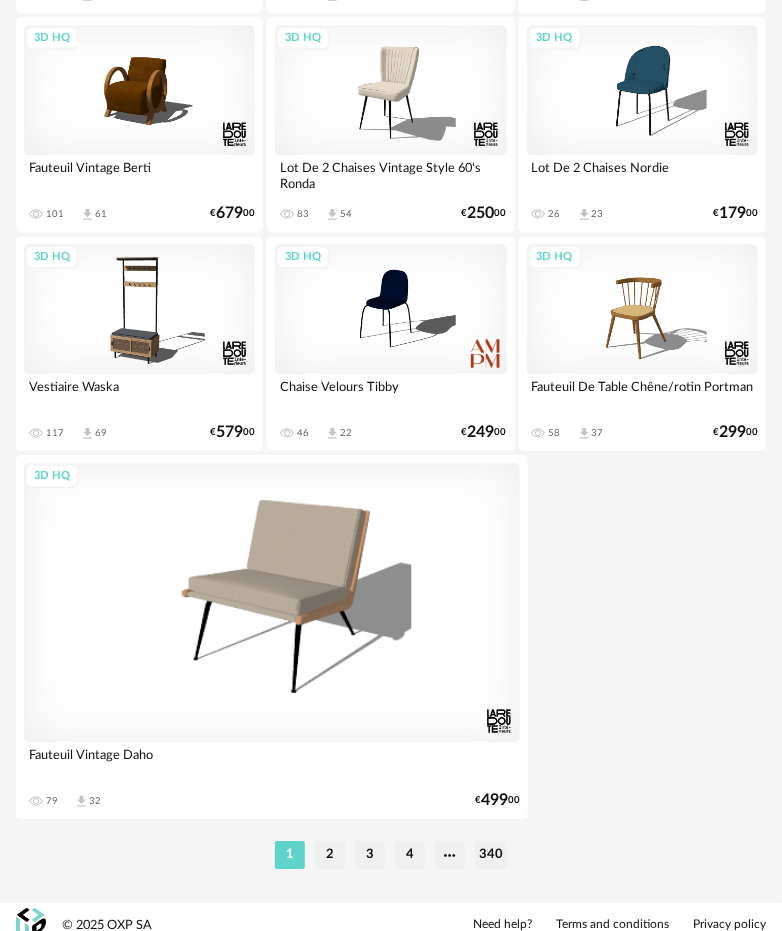 scroll, scrollTop: 7163, scrollLeft: 0, axis: vertical 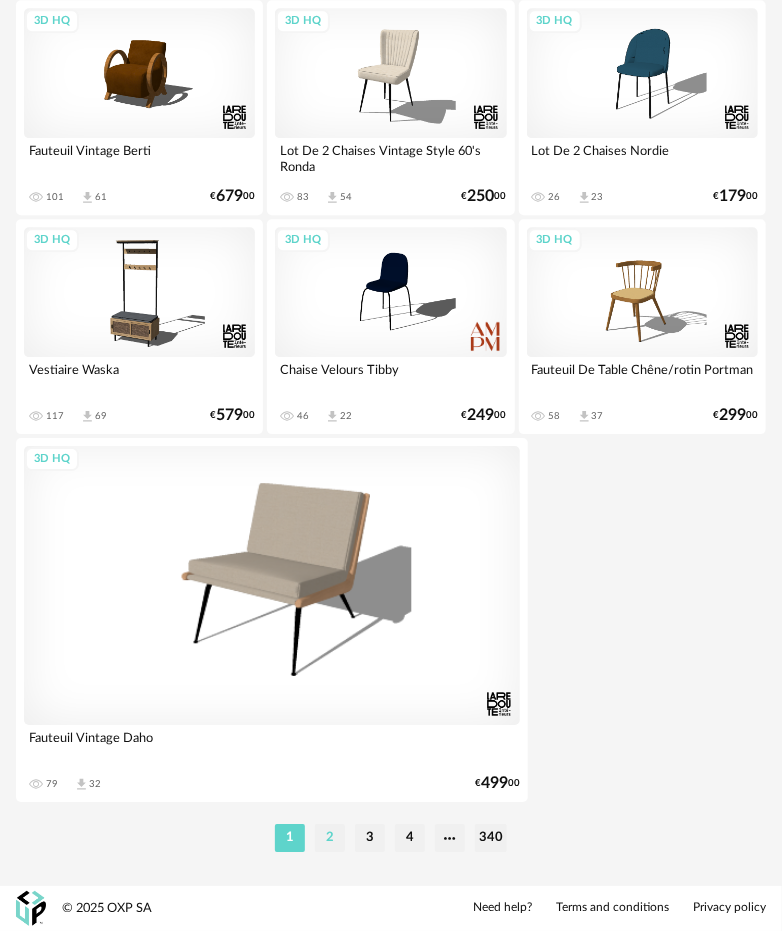 click on "2" at bounding box center (330, 838) 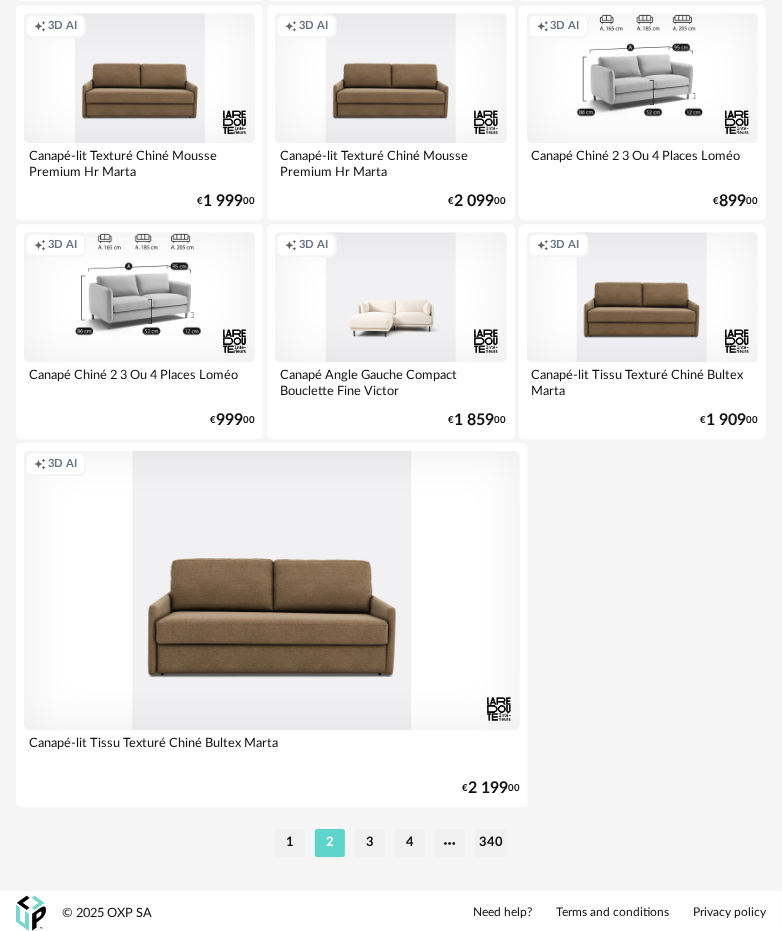 scroll, scrollTop: 7163, scrollLeft: 0, axis: vertical 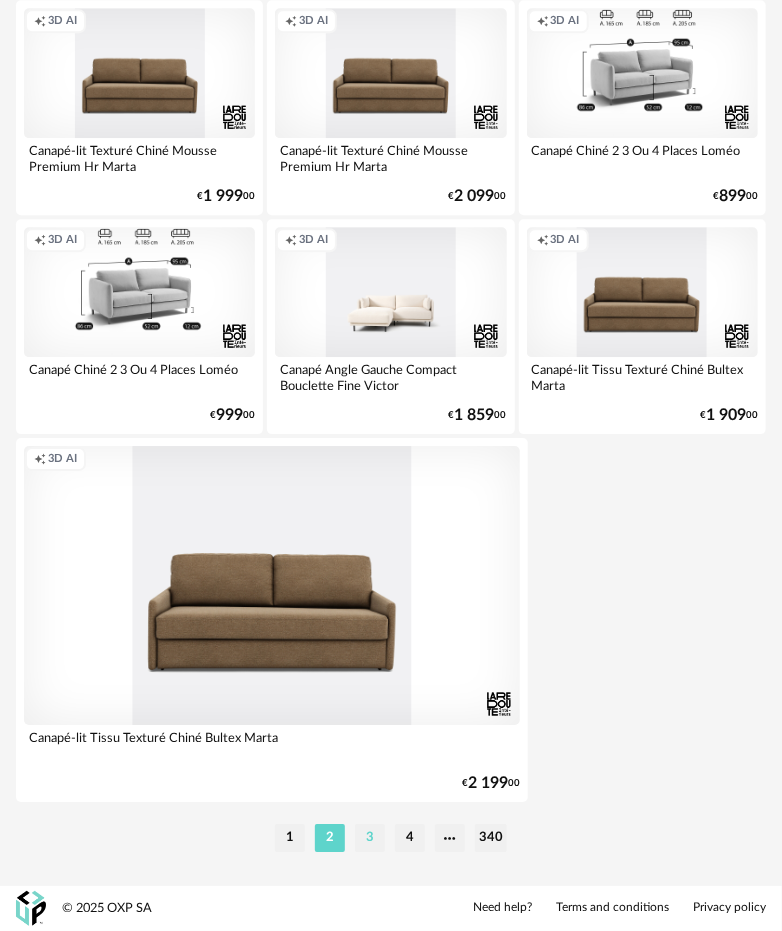 click on "3" at bounding box center [370, 838] 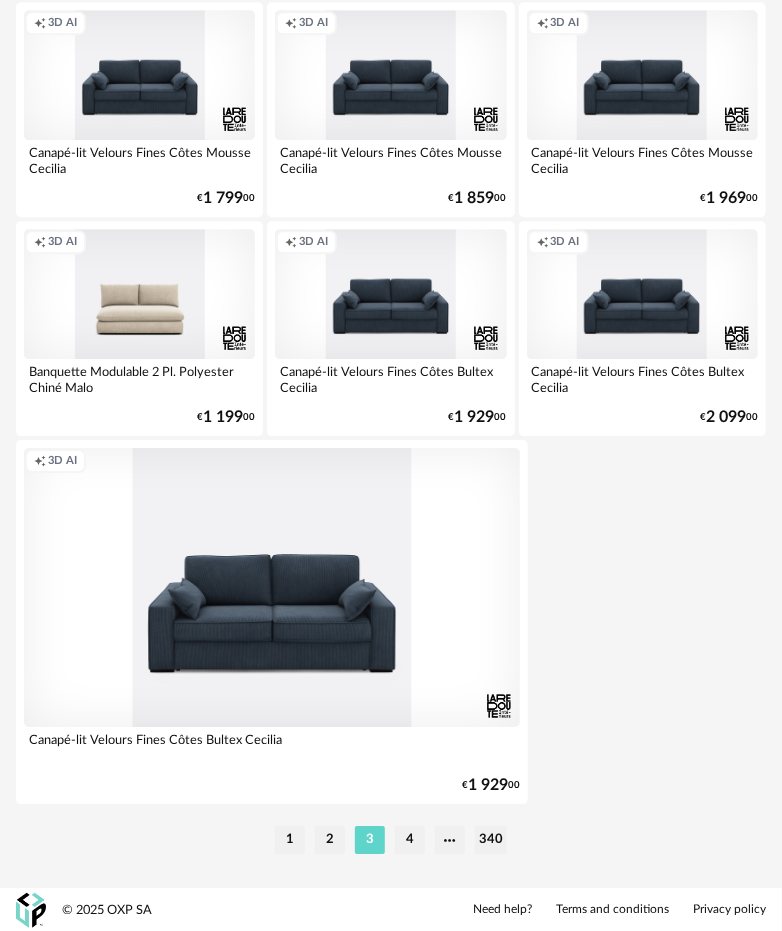 scroll, scrollTop: 7163, scrollLeft: 0, axis: vertical 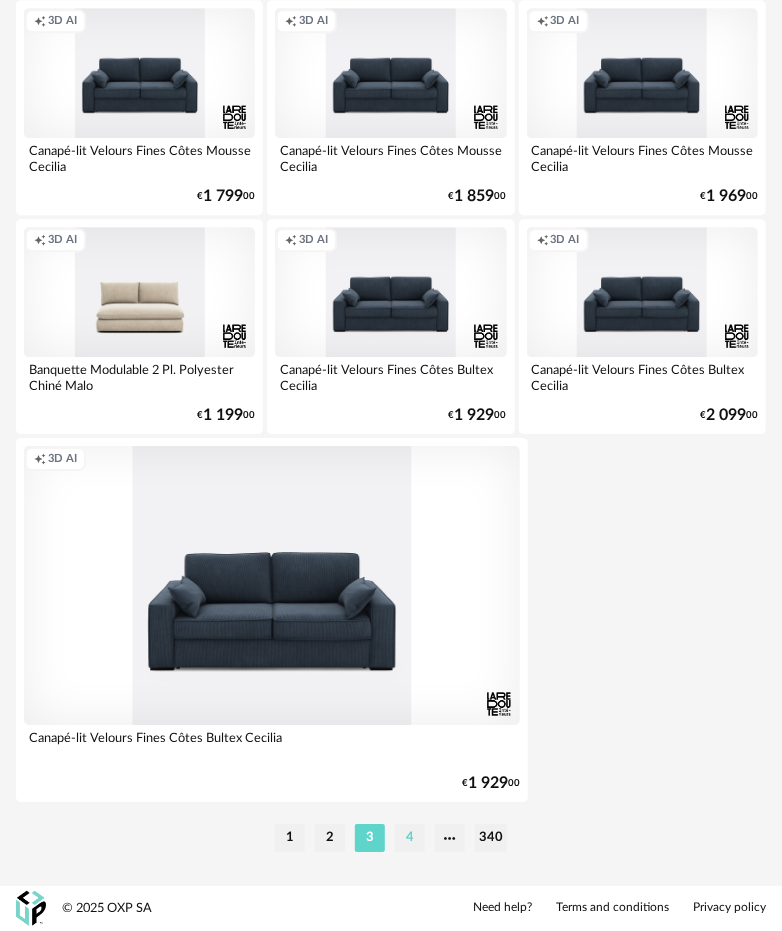 click on "4" at bounding box center (410, 838) 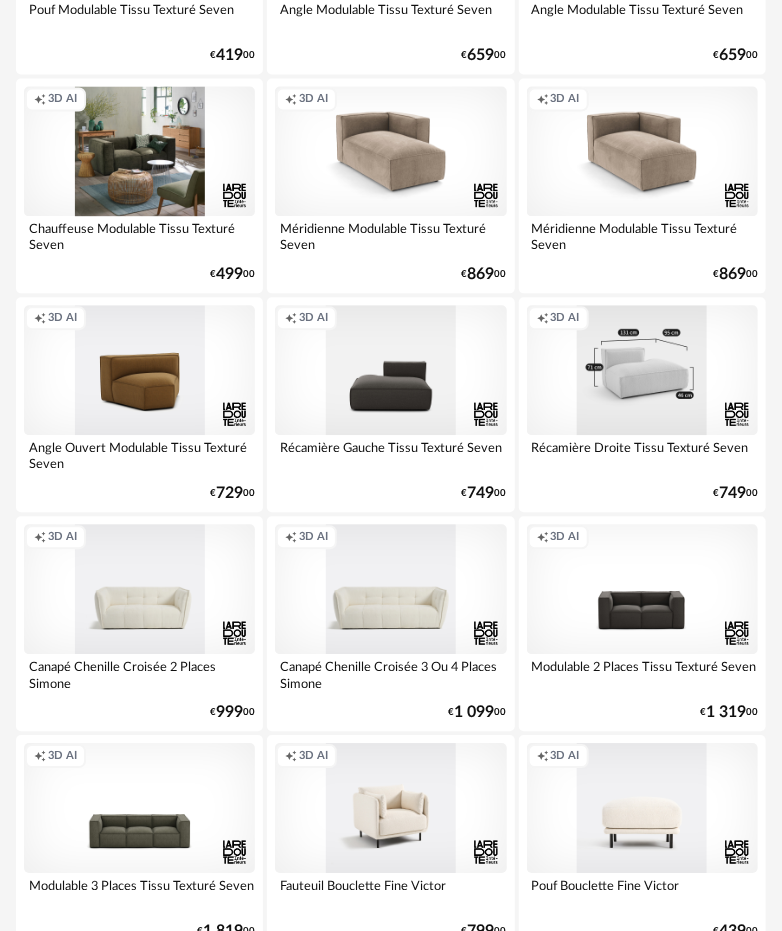 scroll, scrollTop: 4900, scrollLeft: 0, axis: vertical 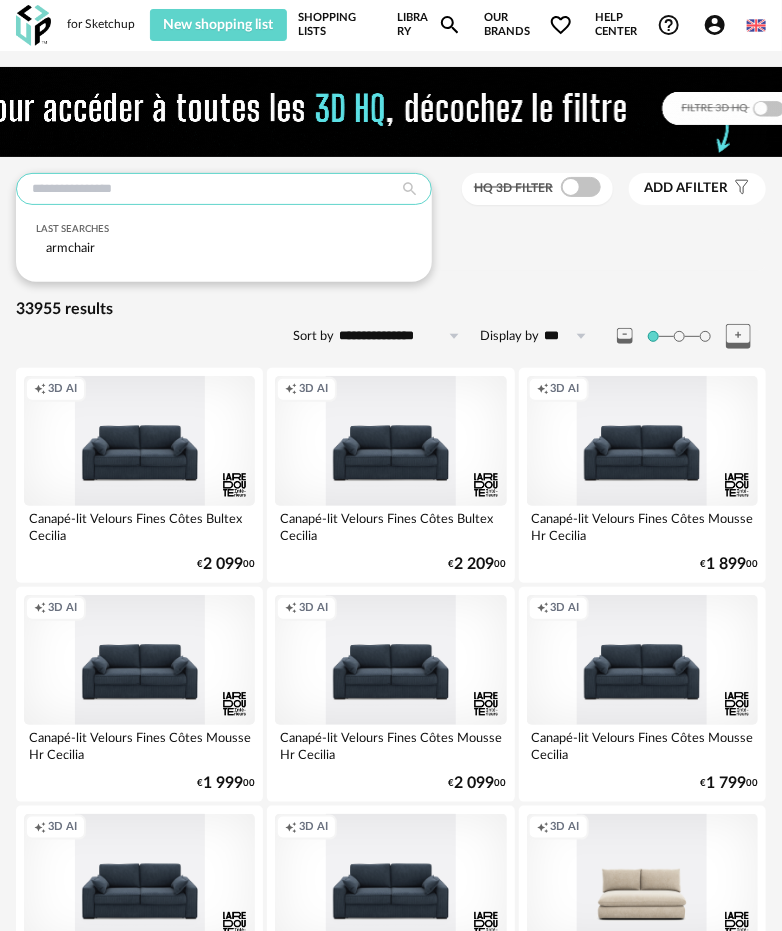 click at bounding box center [224, 189] 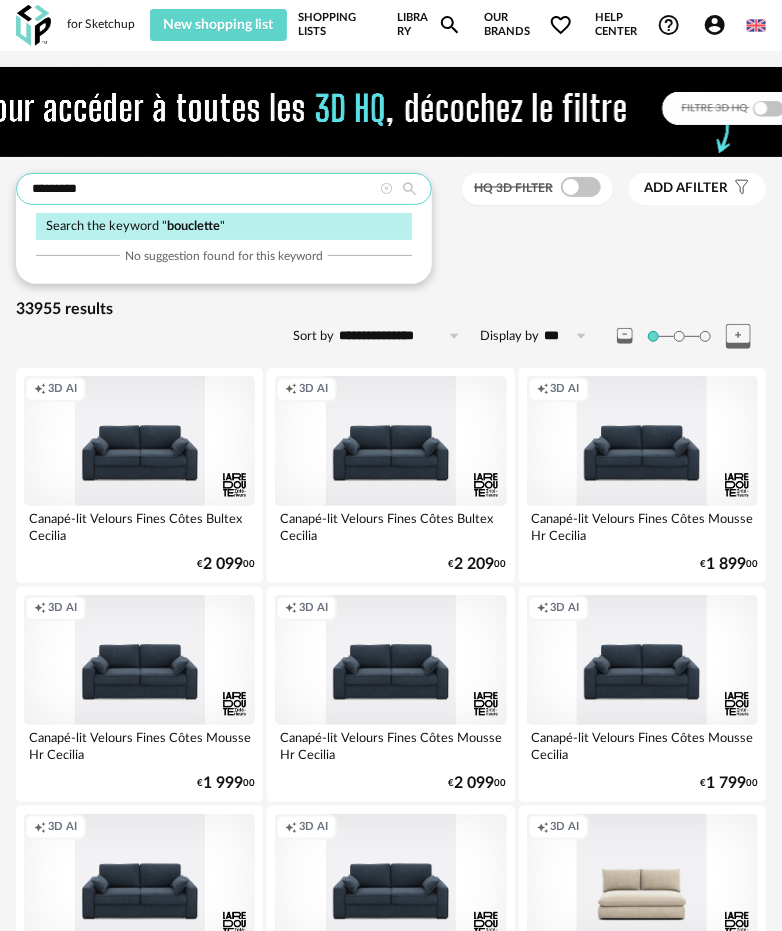 type on "*********" 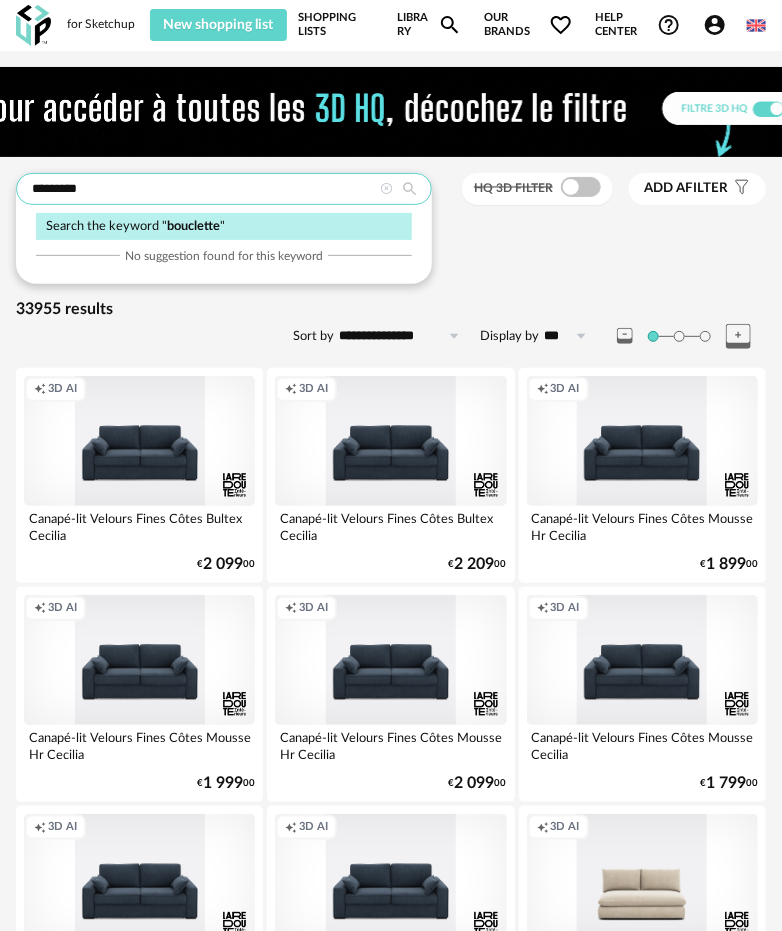 type on "*********" 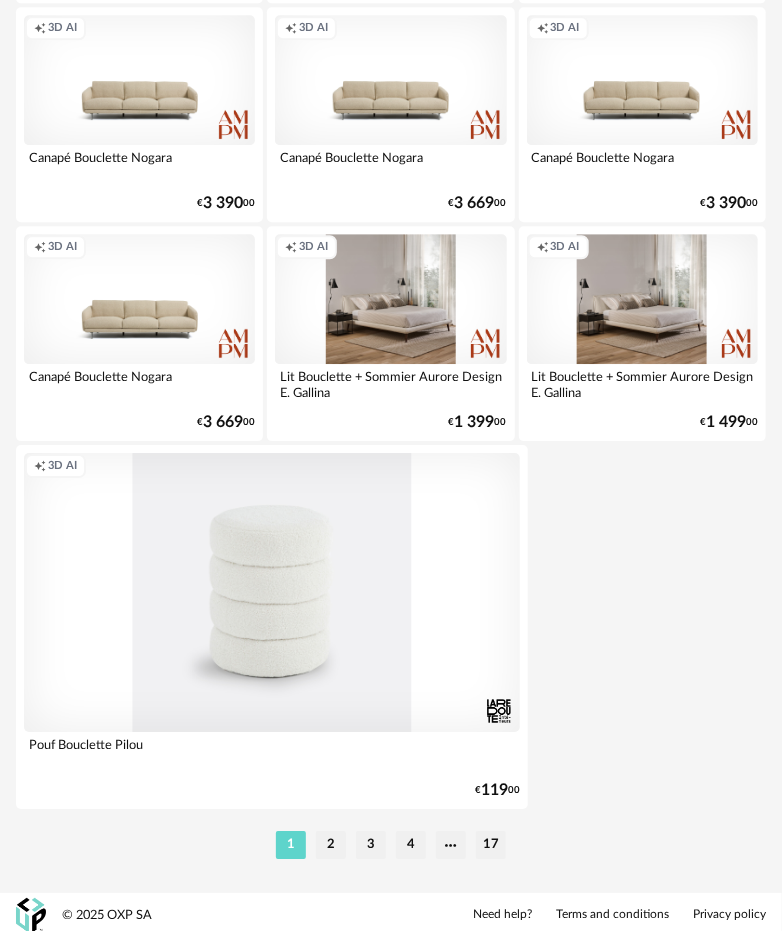 scroll, scrollTop: 7163, scrollLeft: 0, axis: vertical 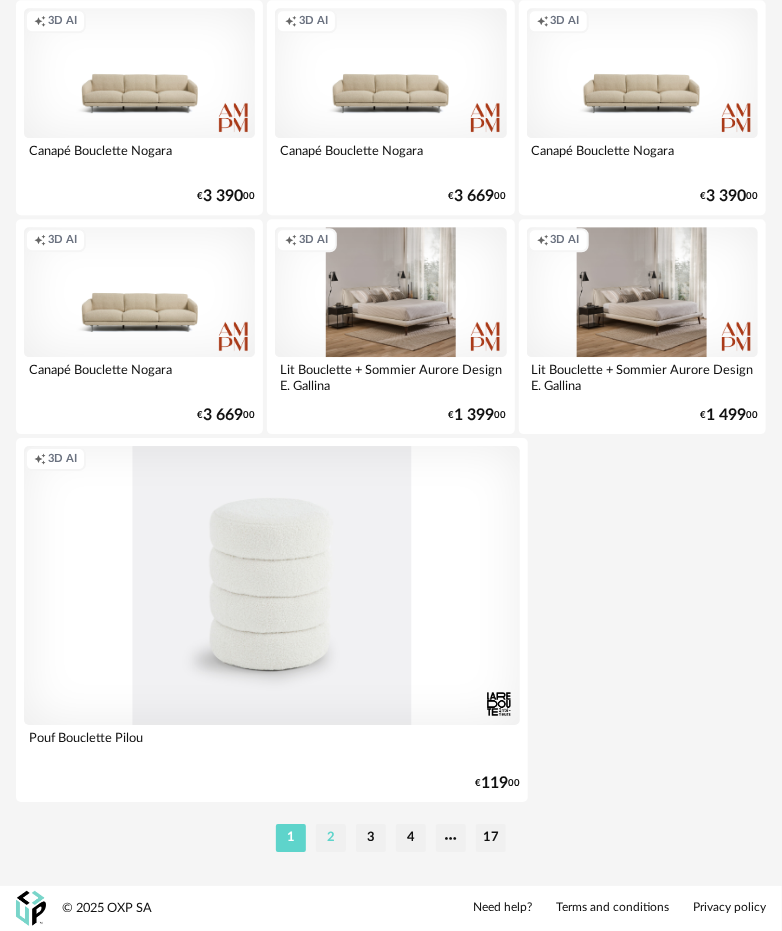click on "2" at bounding box center (331, 838) 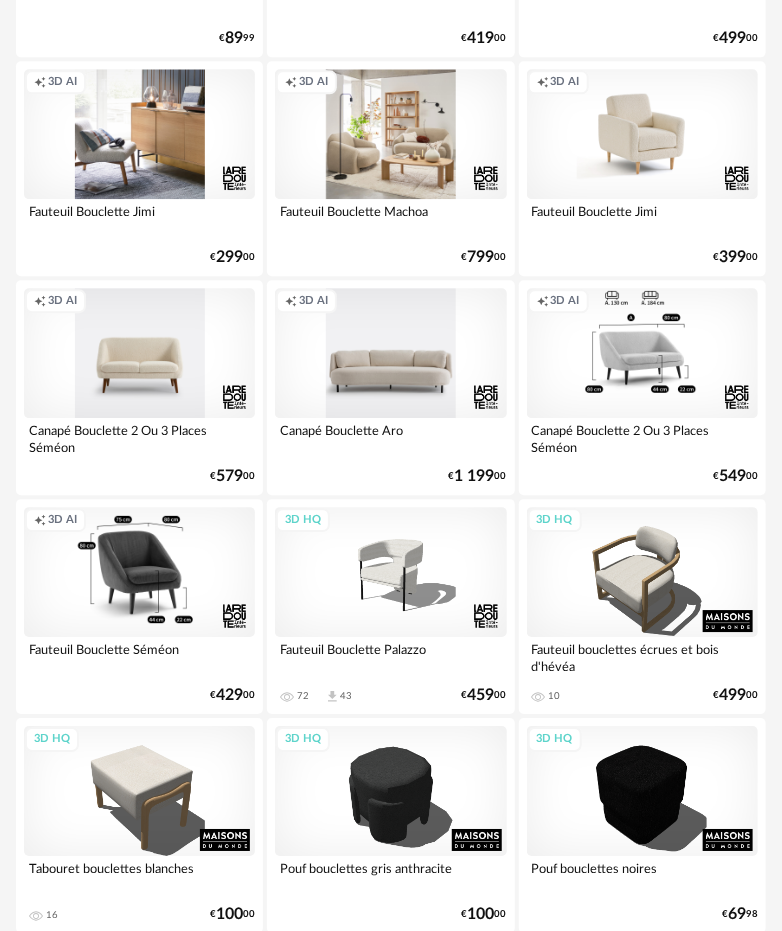 scroll, scrollTop: 1200, scrollLeft: 0, axis: vertical 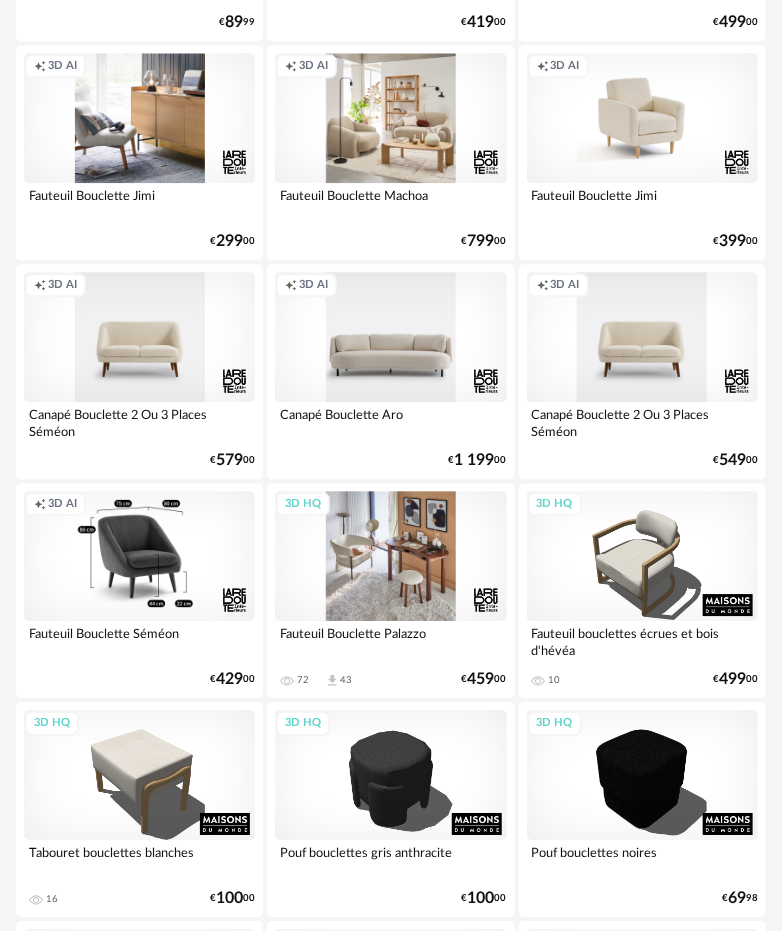 click on "3D HQ" at bounding box center (390, 556) 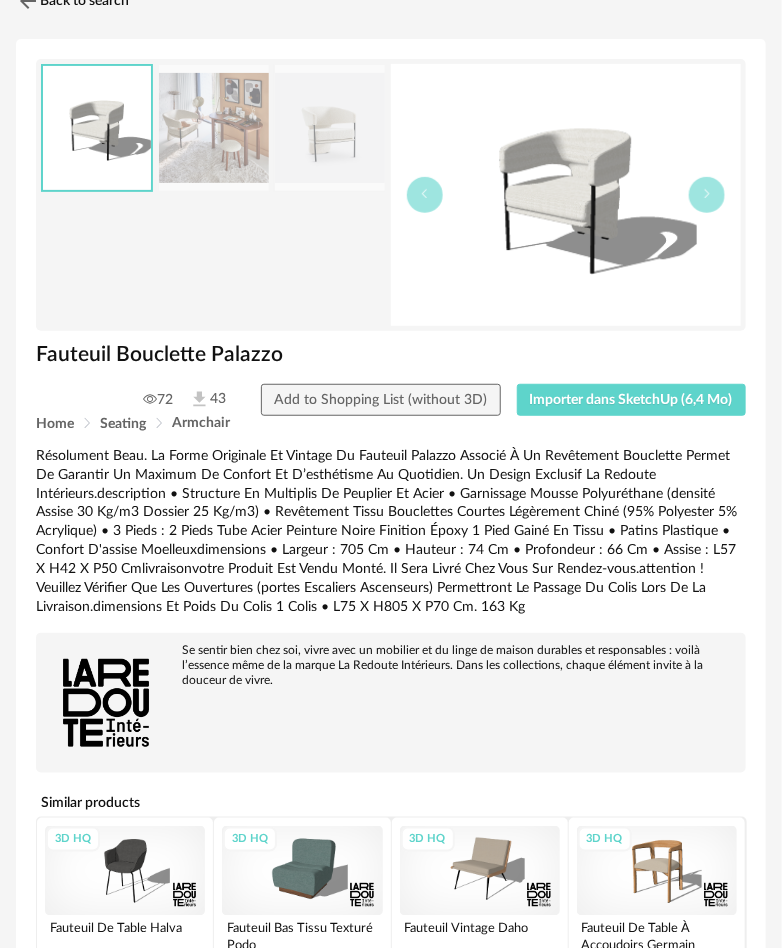 scroll, scrollTop: 0, scrollLeft: 0, axis: both 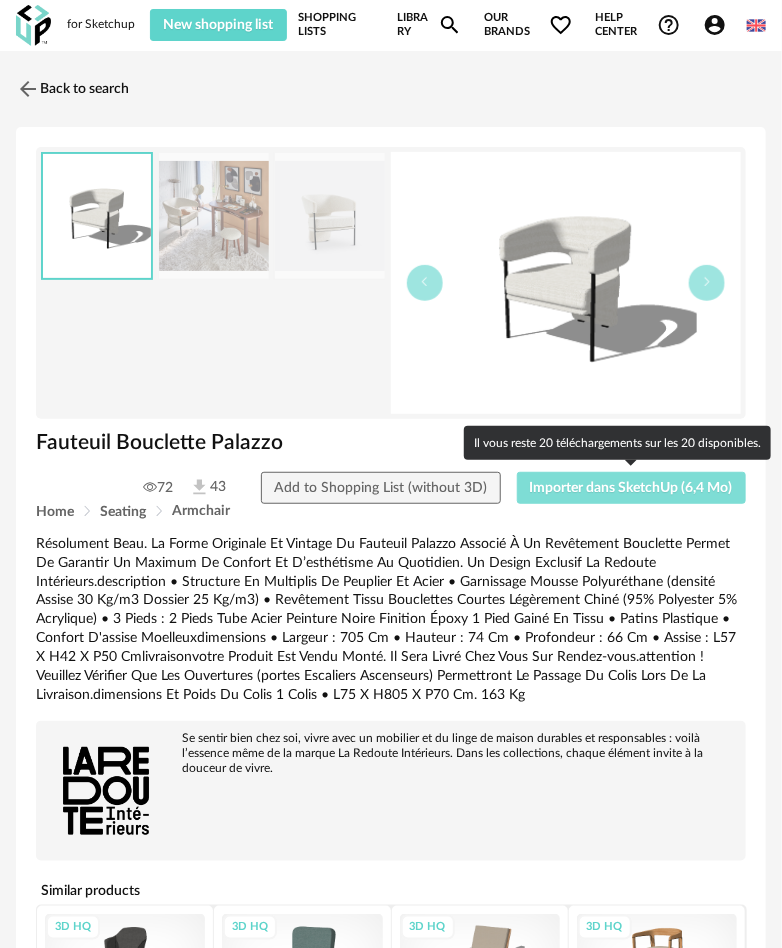 click on "Importer dans SketchUp (6,4 Mo)" at bounding box center [631, 488] 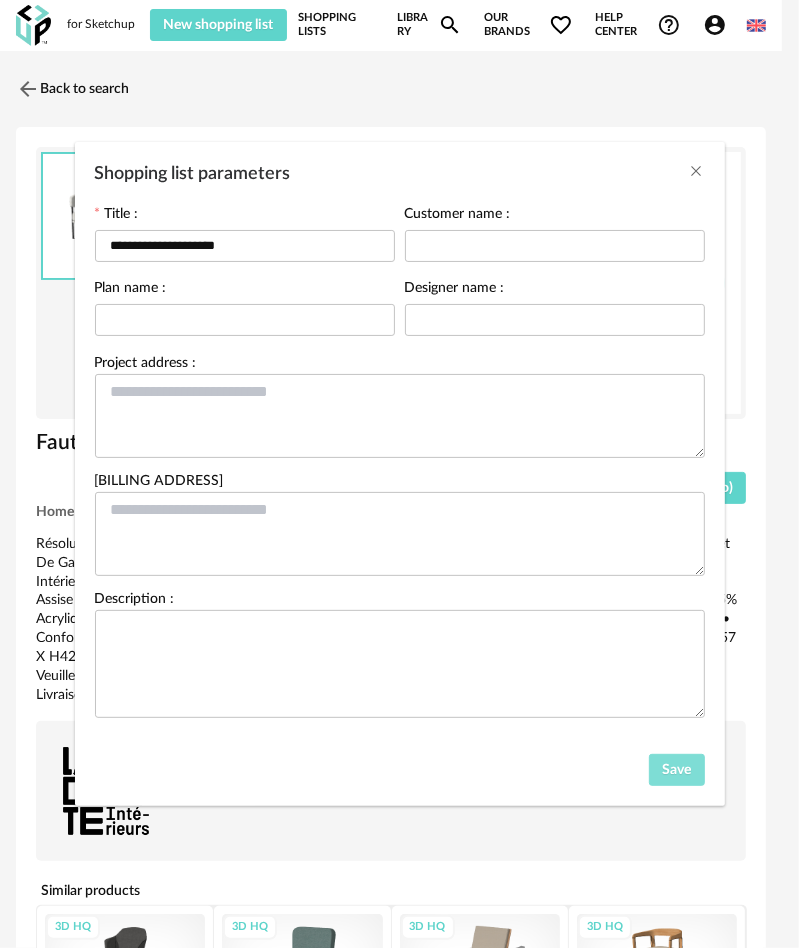 click on "Save" at bounding box center (676, 770) 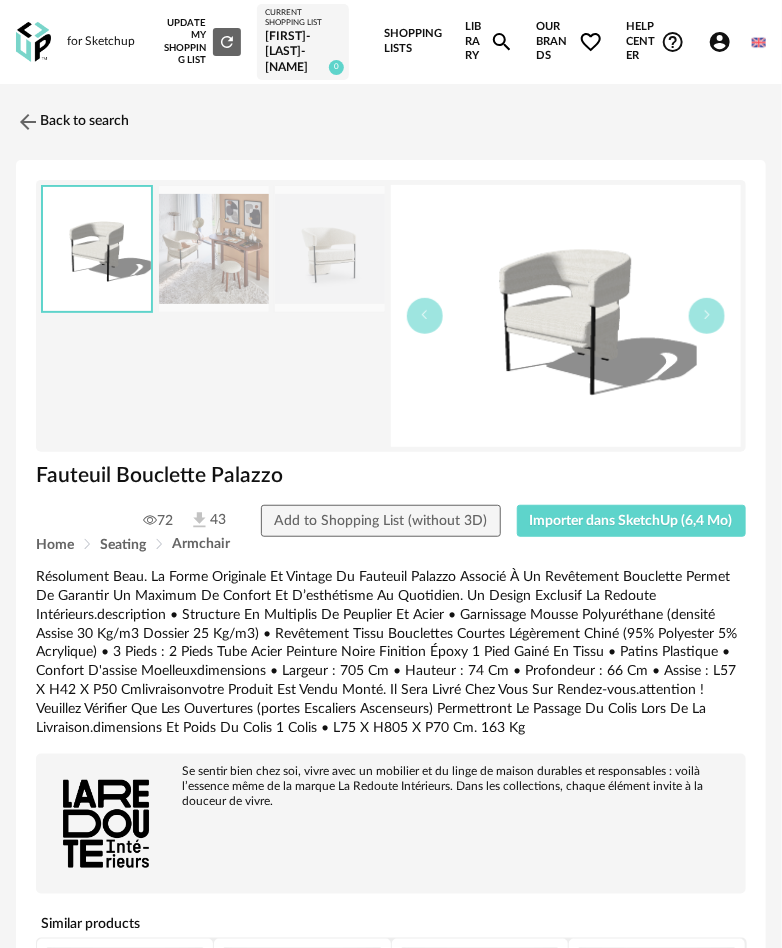 scroll, scrollTop: 300, scrollLeft: 0, axis: vertical 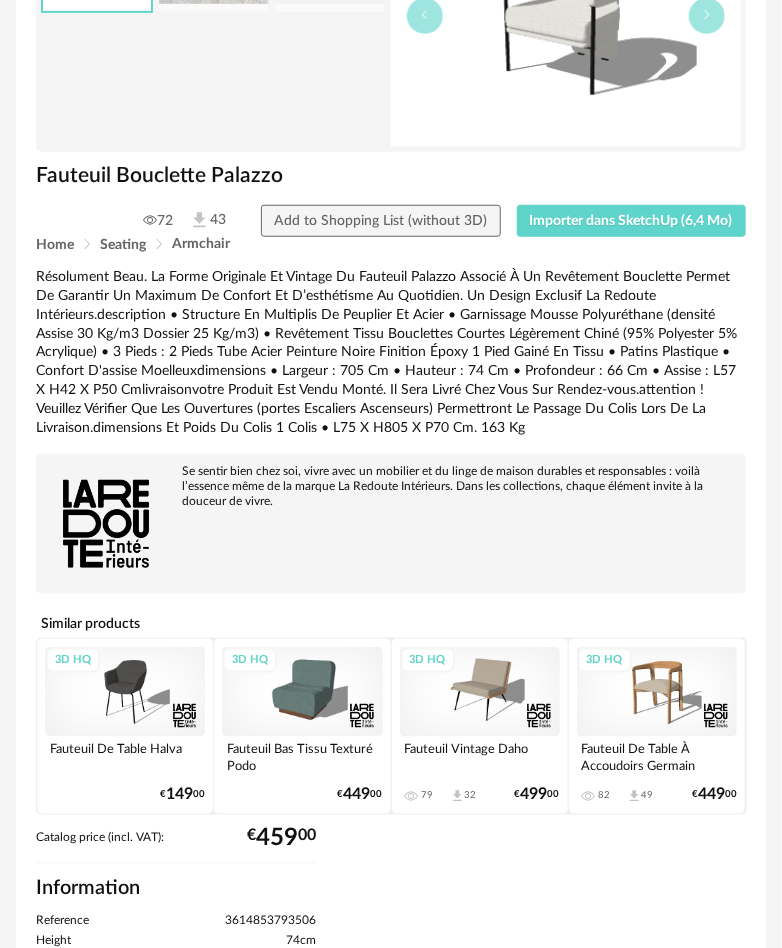 click on "Résolument Beau. La Forme Originale Et Vintage Du Fauteuil Palazzo Associé À Un Revêtement Bouclette Permet De Garantir Un Maximum De Confort Et D’esthétisme Au Quotidien. Un Design Exclusif La Redoute Intérieurs.description • Structure En Multiplis De Peuplier Et Acier • Garnissage Mousse Polyuréthane (densité Assise 30 Kg/m3 Dossier 25 Kg/m3) • Revêtement Tissu Bouclettes Courtes Légèrement Chiné (95% Polyester 5% Acrylique) • 3 Pieds : 2 Pieds Tube Acier Peinture Noire Finition Époxy 1 Pied Gainé En Tissu • Patins Plastique • Confort D'assise Moelleuxdimensions • Largeur : 705 Cm • Hauteur : 74 Cm • Profondeur : 66 Cm • Assise : L57 X H42 X P50 Cmlivraisonvotre Produit Est Vendu Monté. Il Sera Livré Chez Vous Sur Rendez-vous.attention ! Veuillez Vérifier Que Les Ouvertures (portes Escaliers Ascenseurs) Permettront Le Passage Du Colis Lors De La Livraison.dimensions Et Poids Du Colis 1 Colis • L75 X H805 X P70 Cm. 163 Kg         Similar products         3D HQ       4" at bounding box center (391, 541) 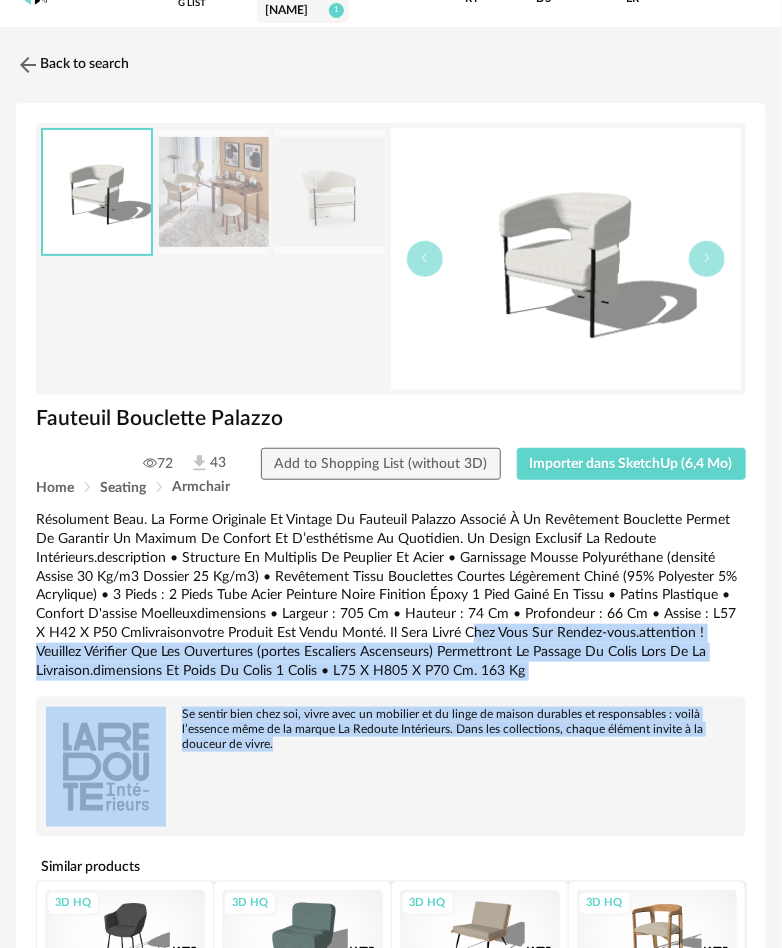 scroll, scrollTop: 0, scrollLeft: 0, axis: both 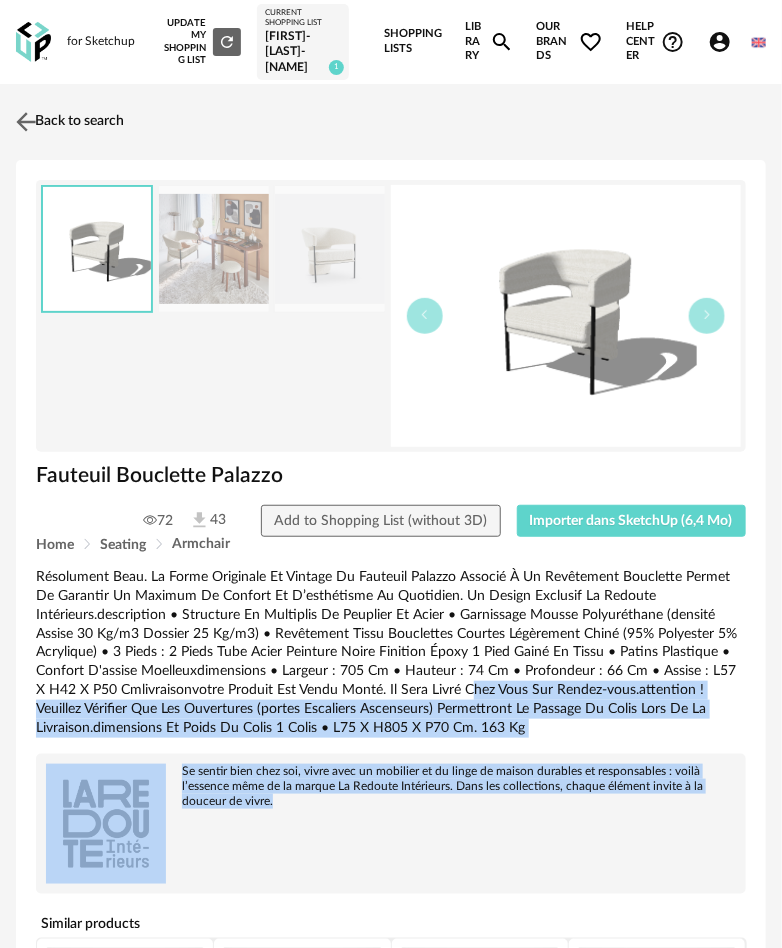 click at bounding box center [26, 121] 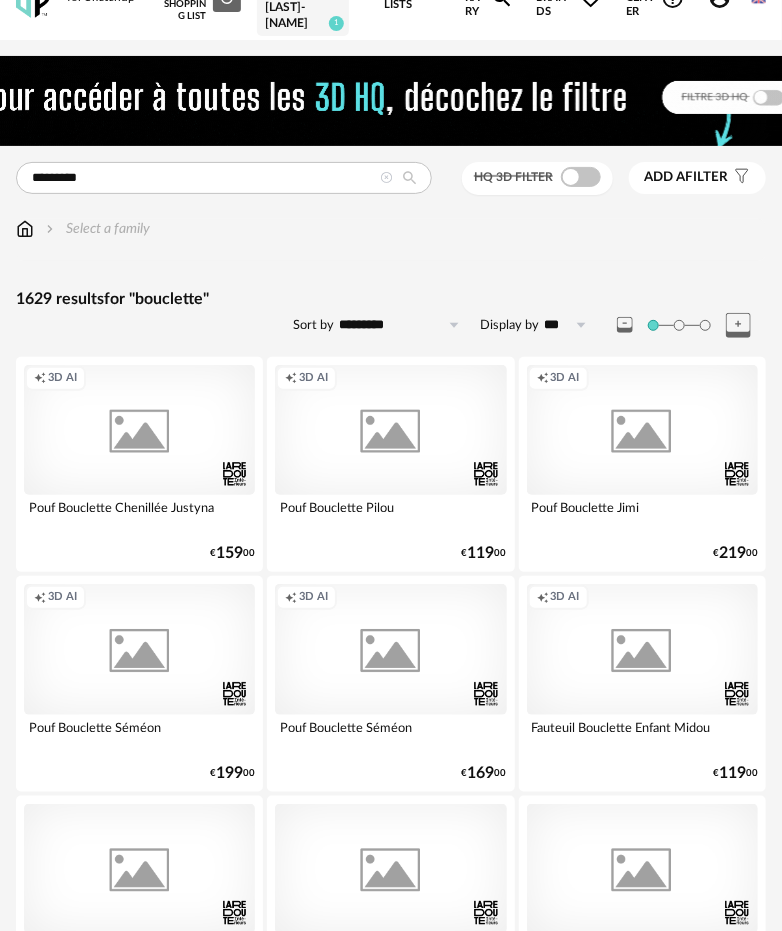 scroll, scrollTop: 0, scrollLeft: 0, axis: both 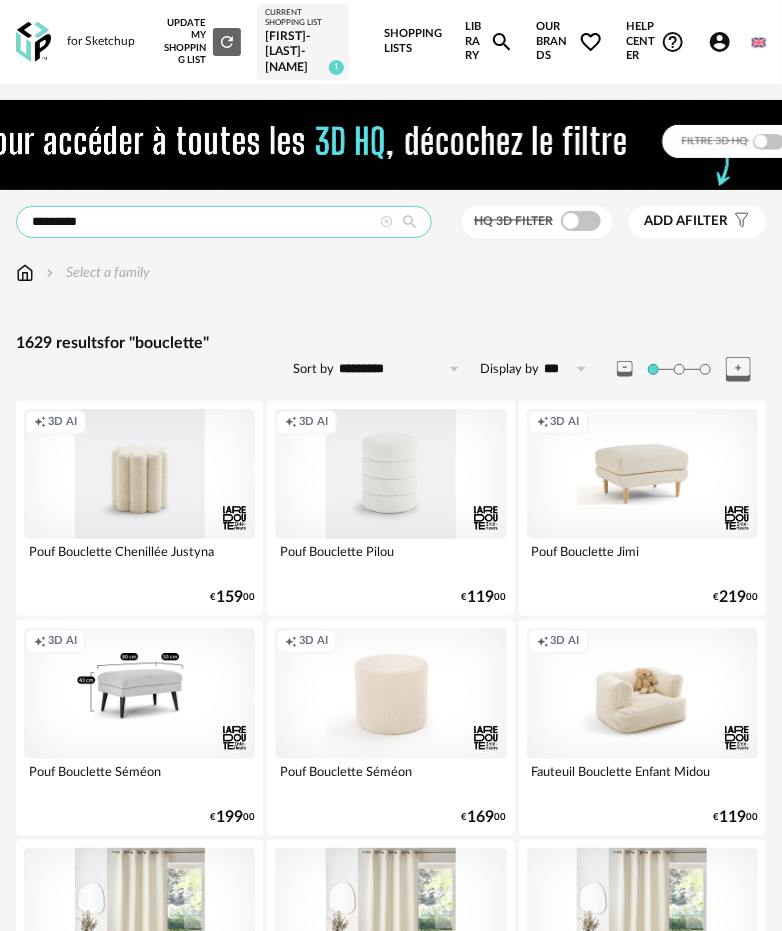 click on "*********" at bounding box center (224, 222) 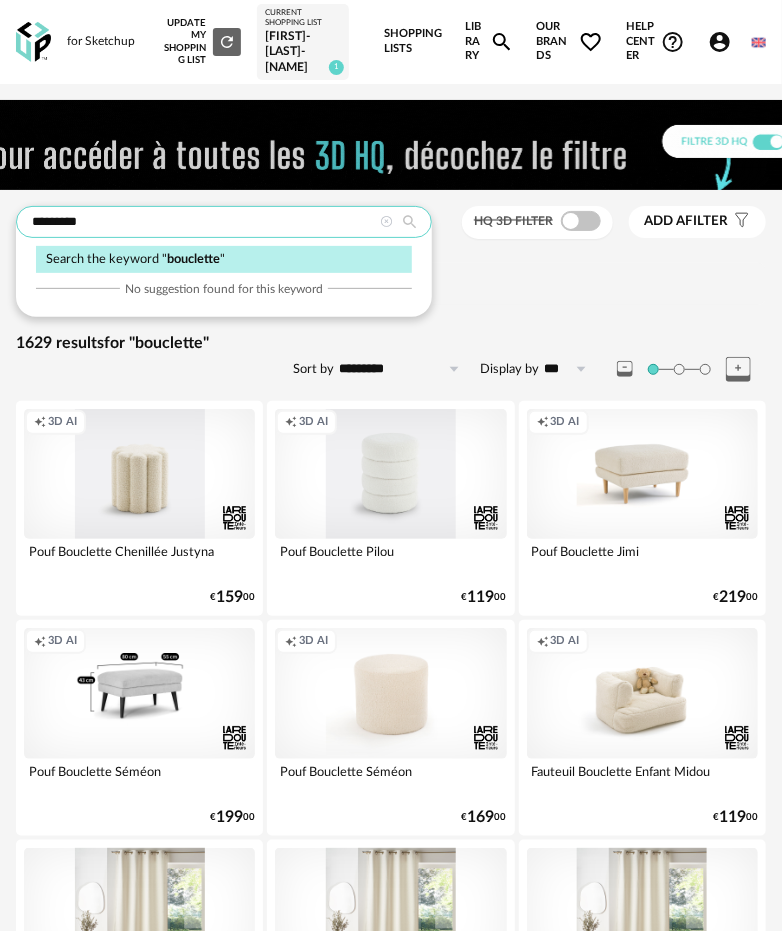 click on "*********" at bounding box center (224, 222) 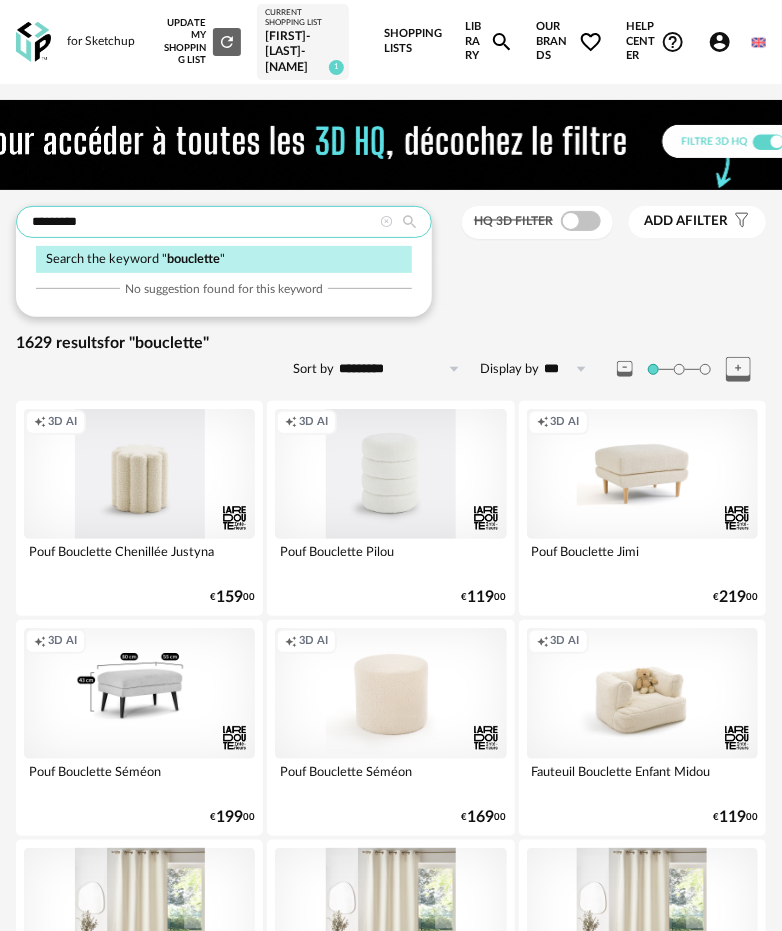 click on "*********" at bounding box center [224, 222] 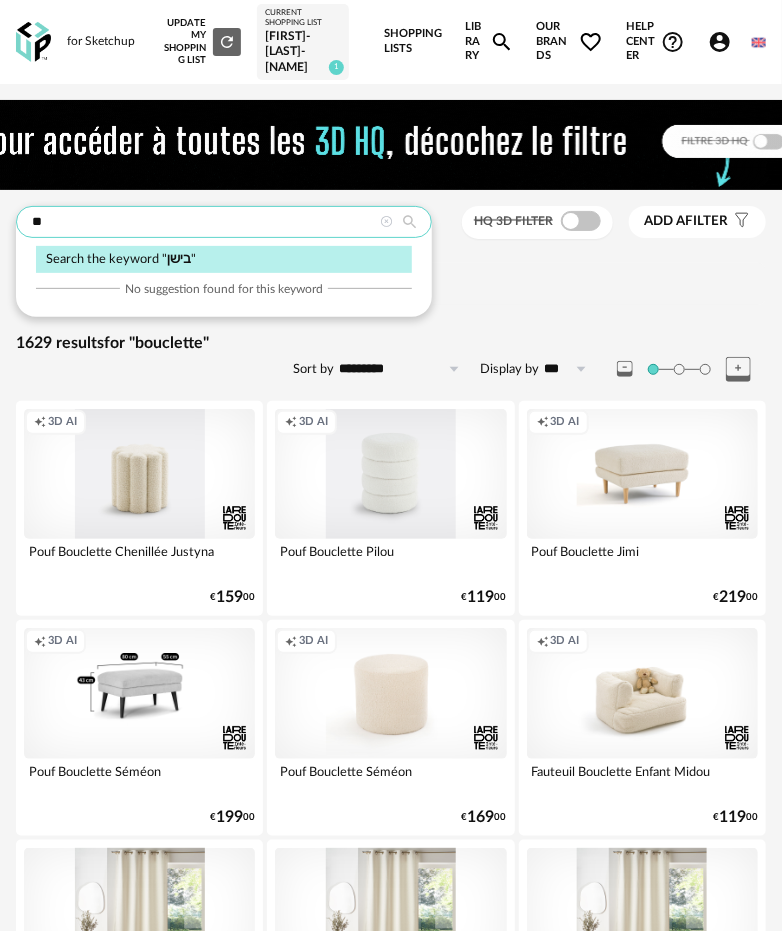 type on "*" 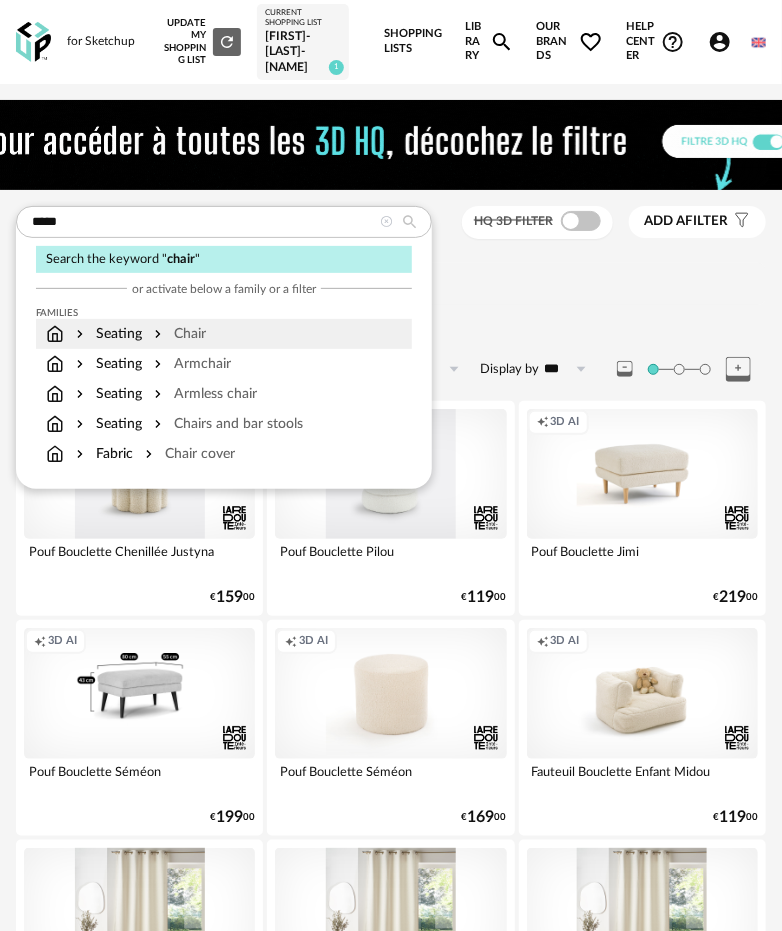 click on "Chair" at bounding box center (178, 334) 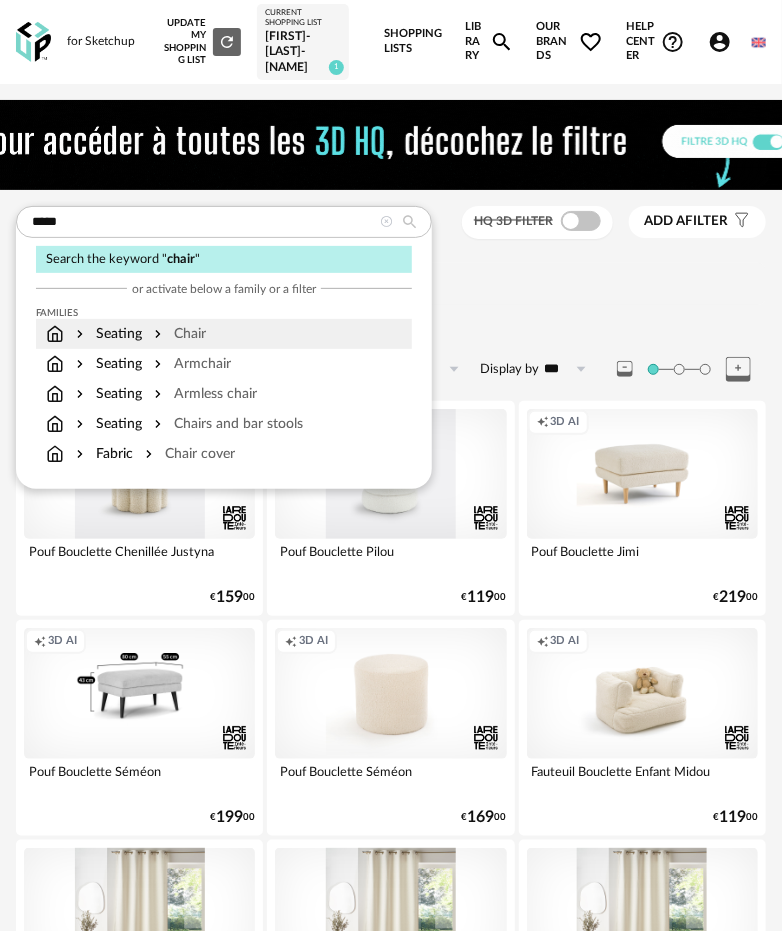 type on "*********" 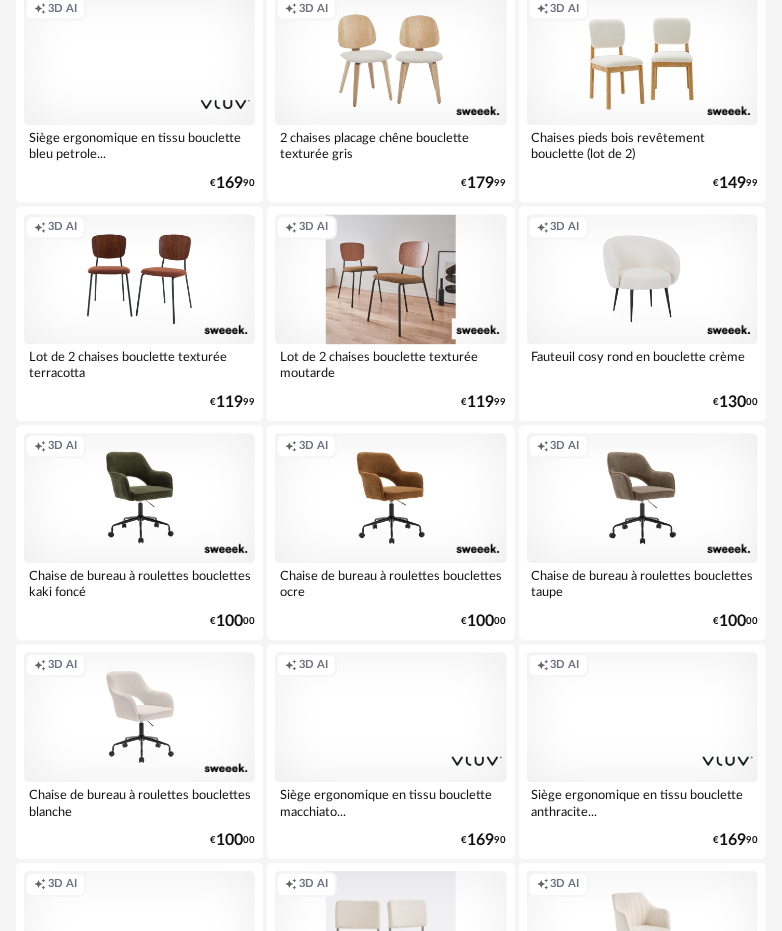 scroll, scrollTop: 2800, scrollLeft: 0, axis: vertical 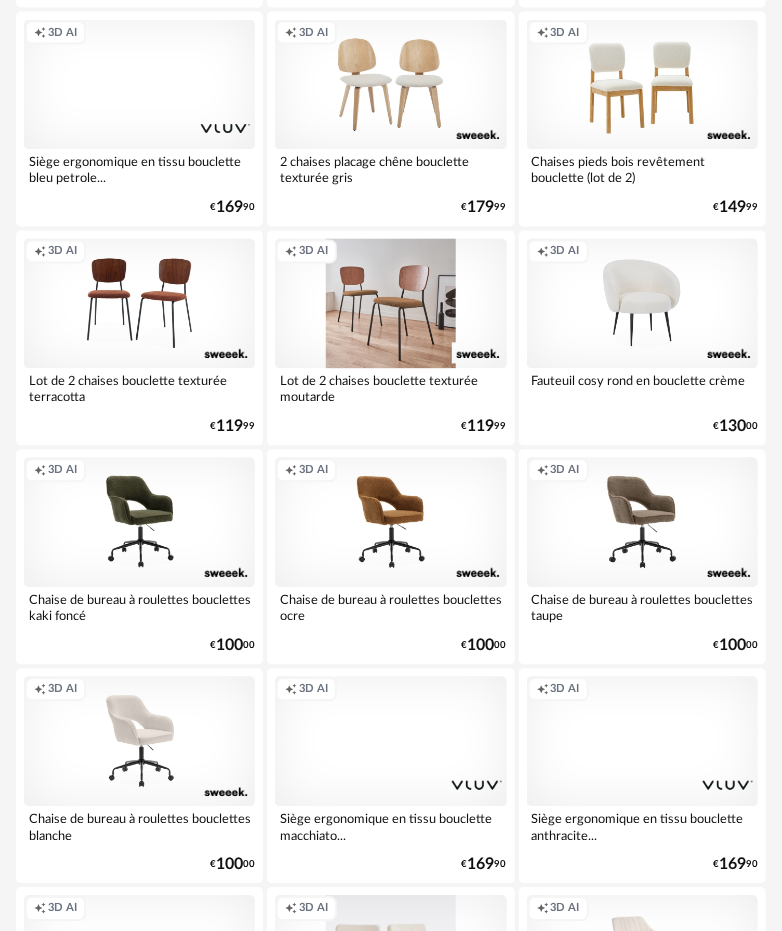 click on "Creation icon   3D AI" at bounding box center [390, 304] 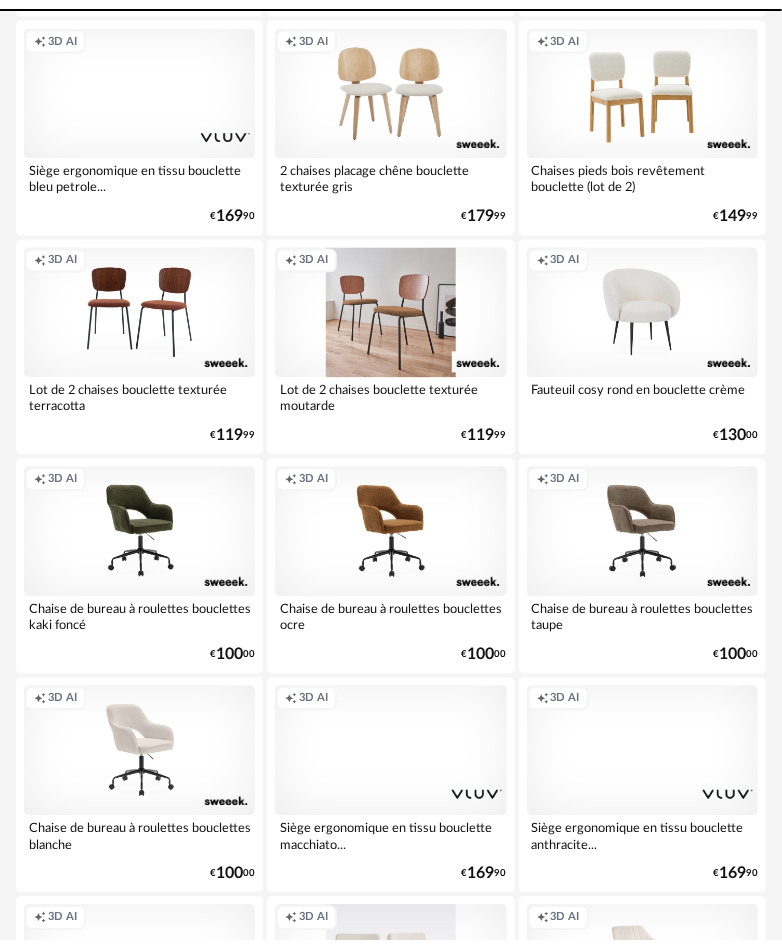 scroll, scrollTop: 0, scrollLeft: 0, axis: both 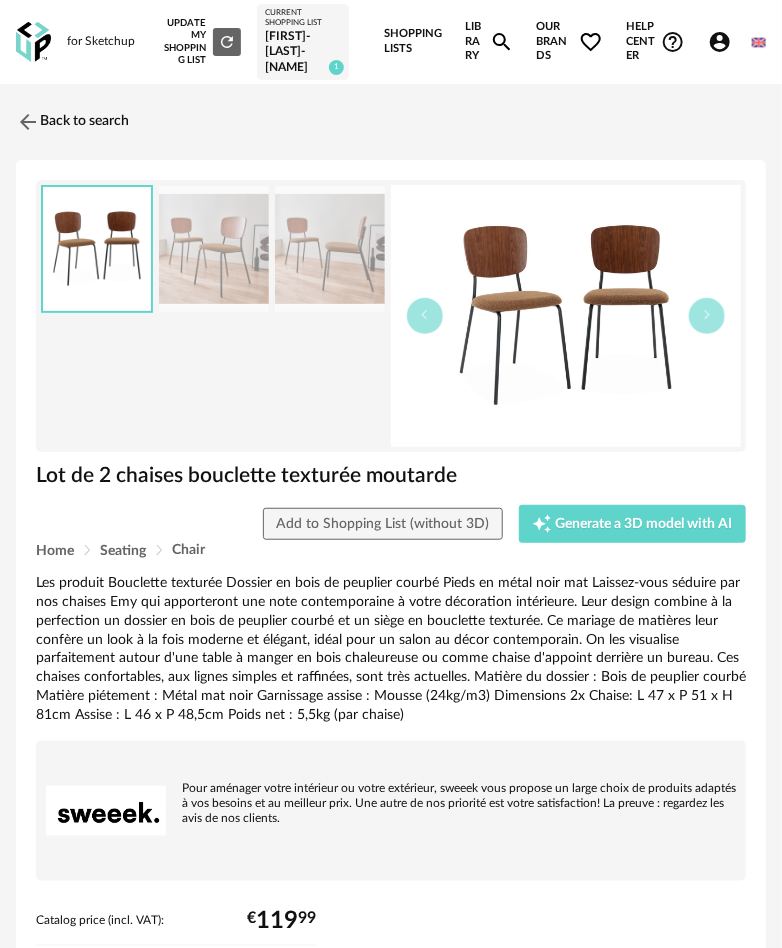 click at bounding box center (97, 249) 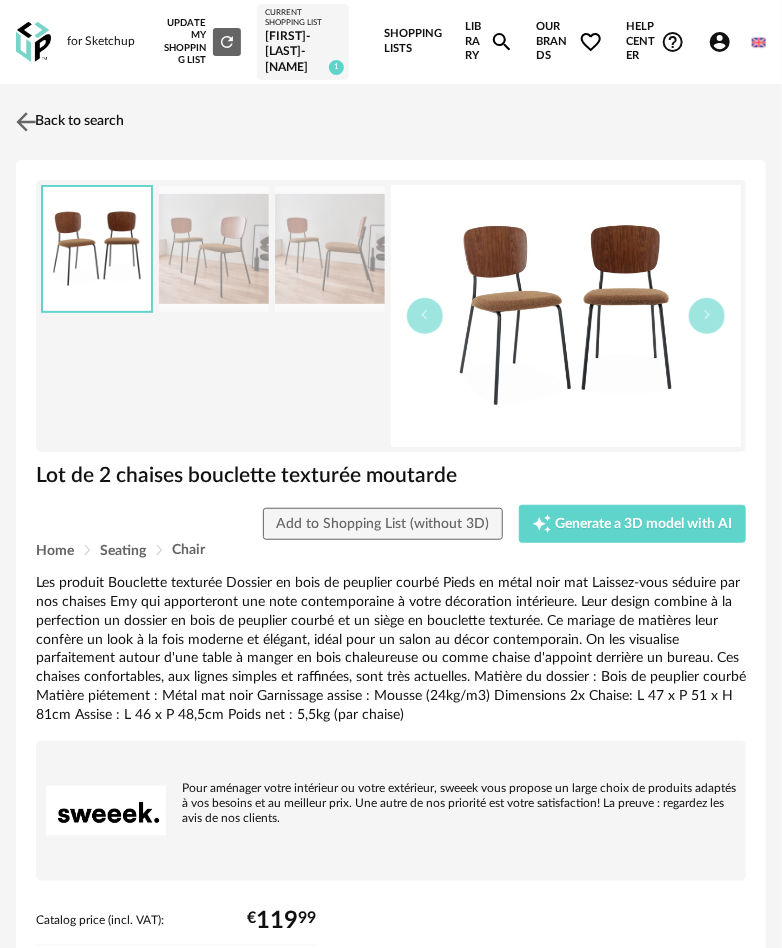 click at bounding box center (26, 121) 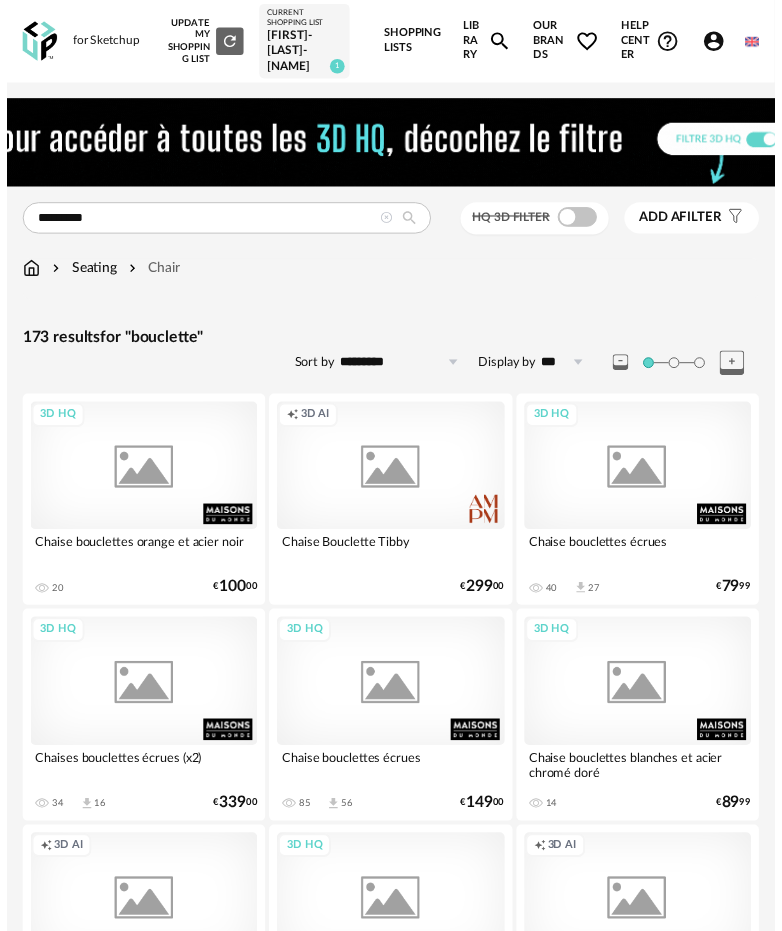 scroll, scrollTop: 2800, scrollLeft: 0, axis: vertical 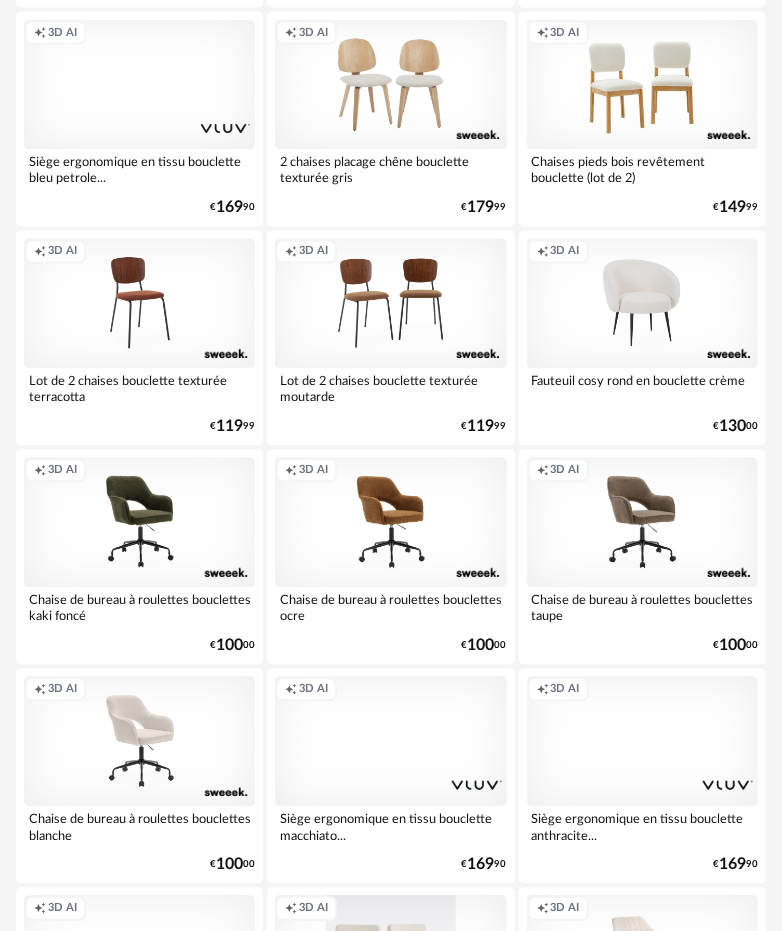 click on "Creation icon   3D AI" at bounding box center (139, 304) 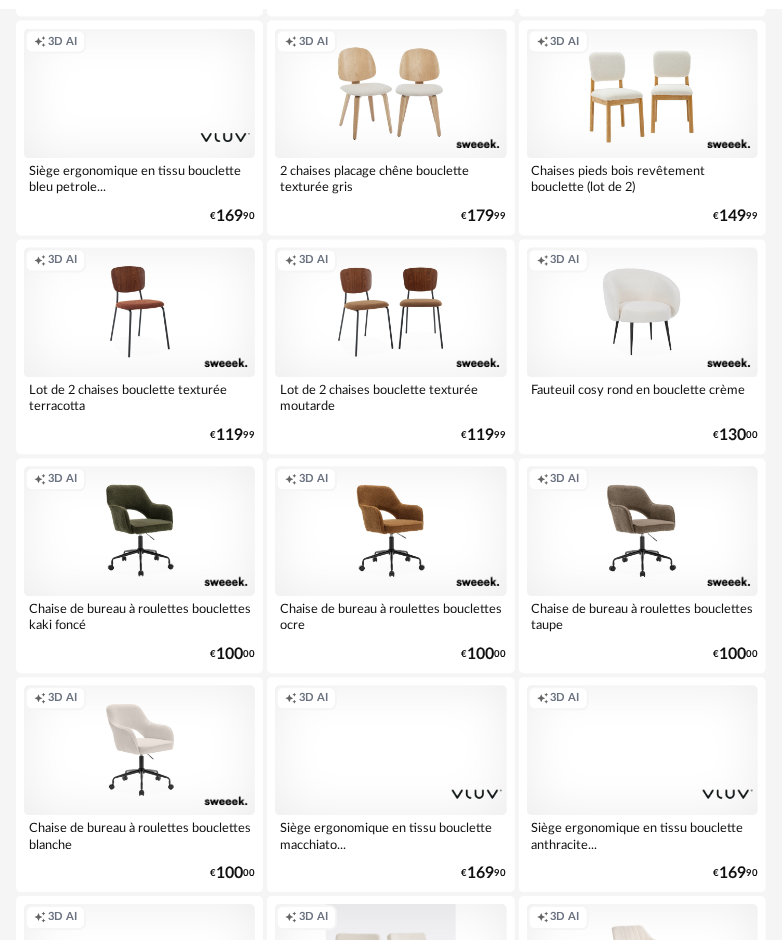 scroll, scrollTop: 0, scrollLeft: 0, axis: both 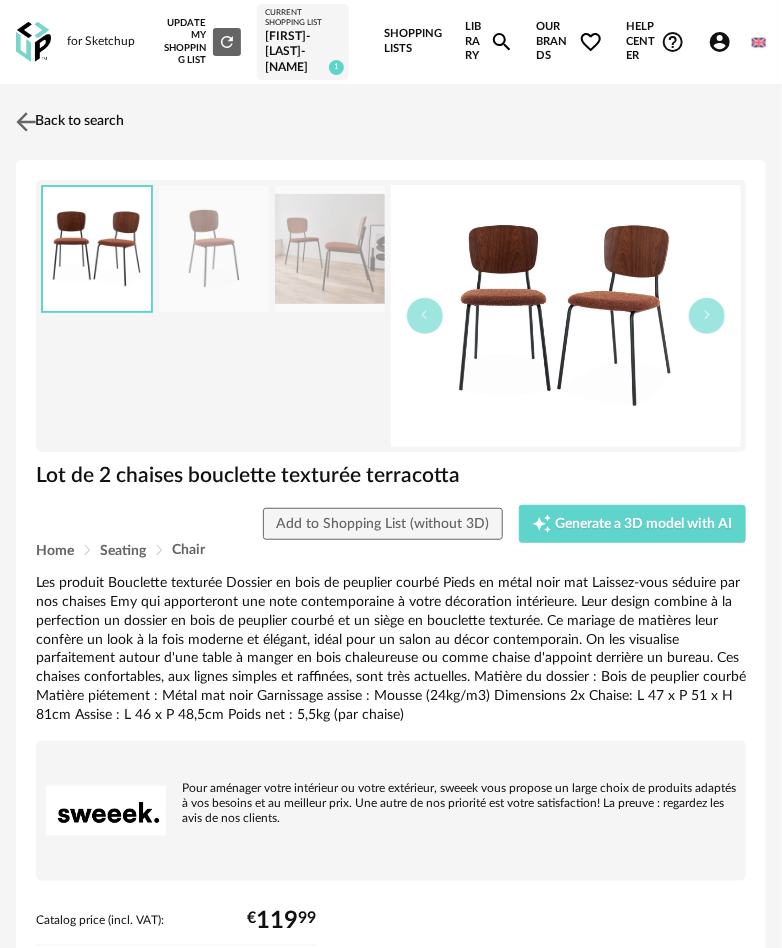click at bounding box center [26, 121] 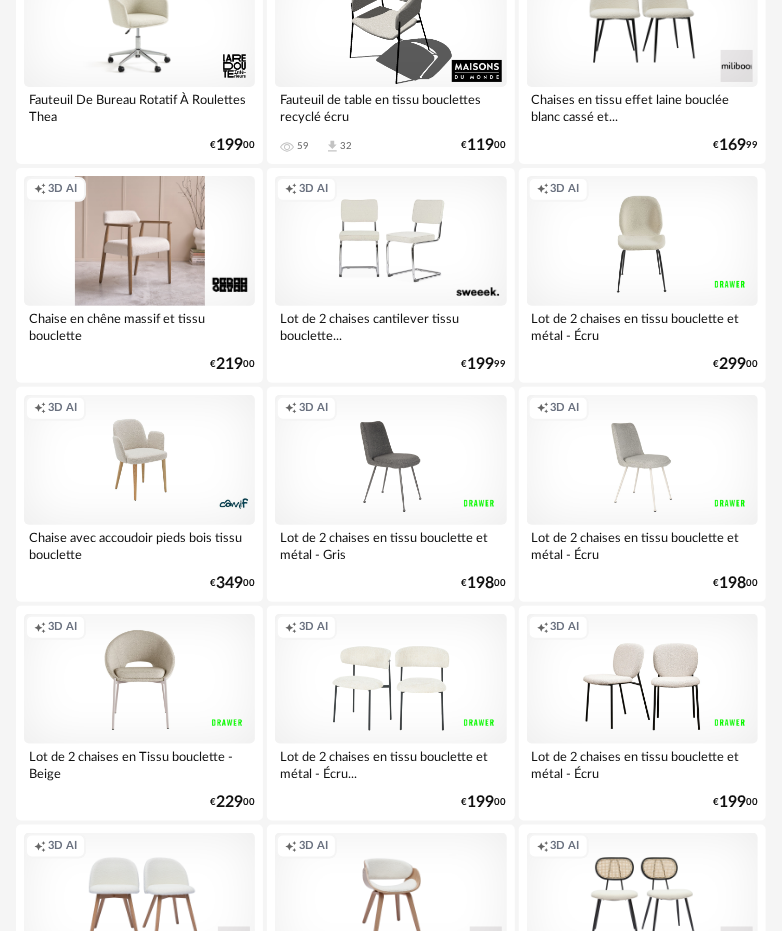 scroll, scrollTop: 6100, scrollLeft: 0, axis: vertical 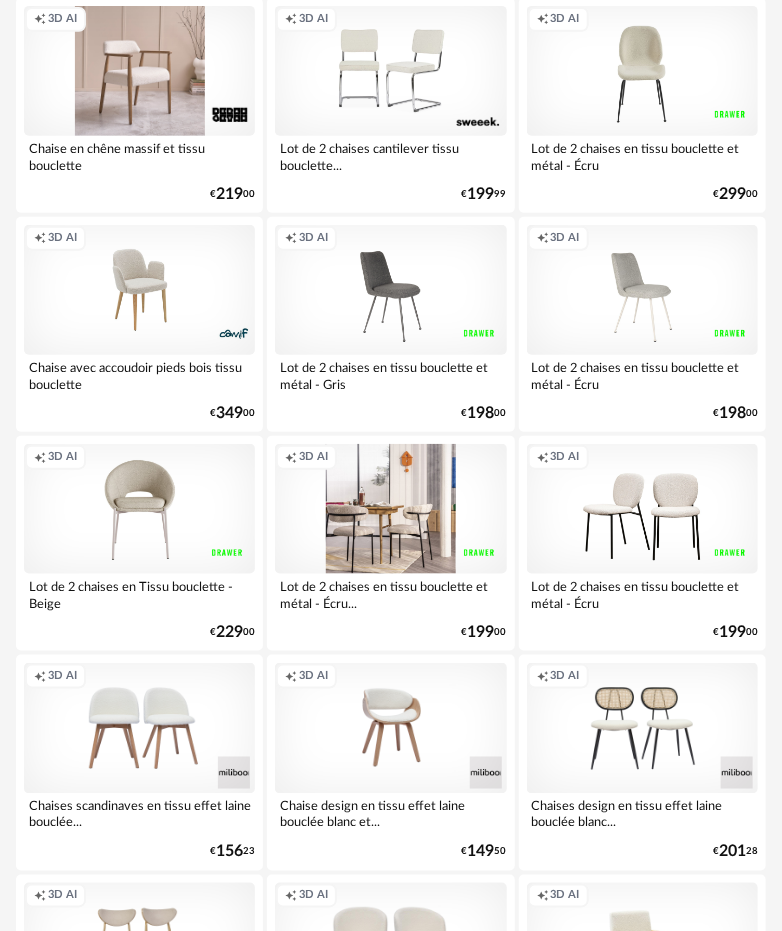 click on "Creation icon   3D AI" at bounding box center (390, 509) 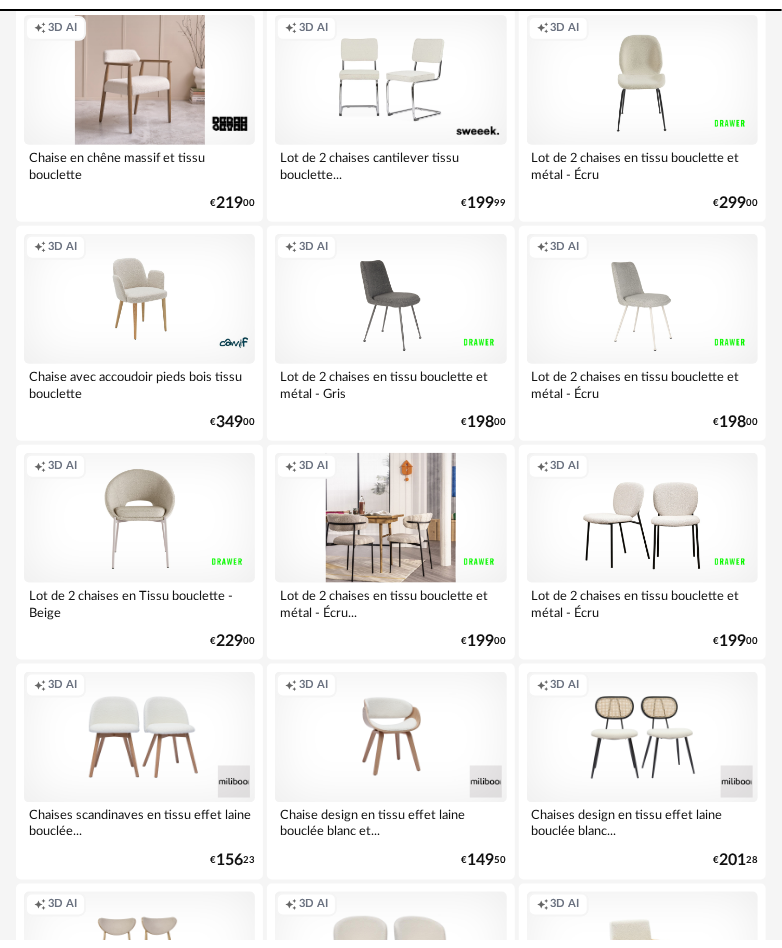 scroll, scrollTop: 0, scrollLeft: 0, axis: both 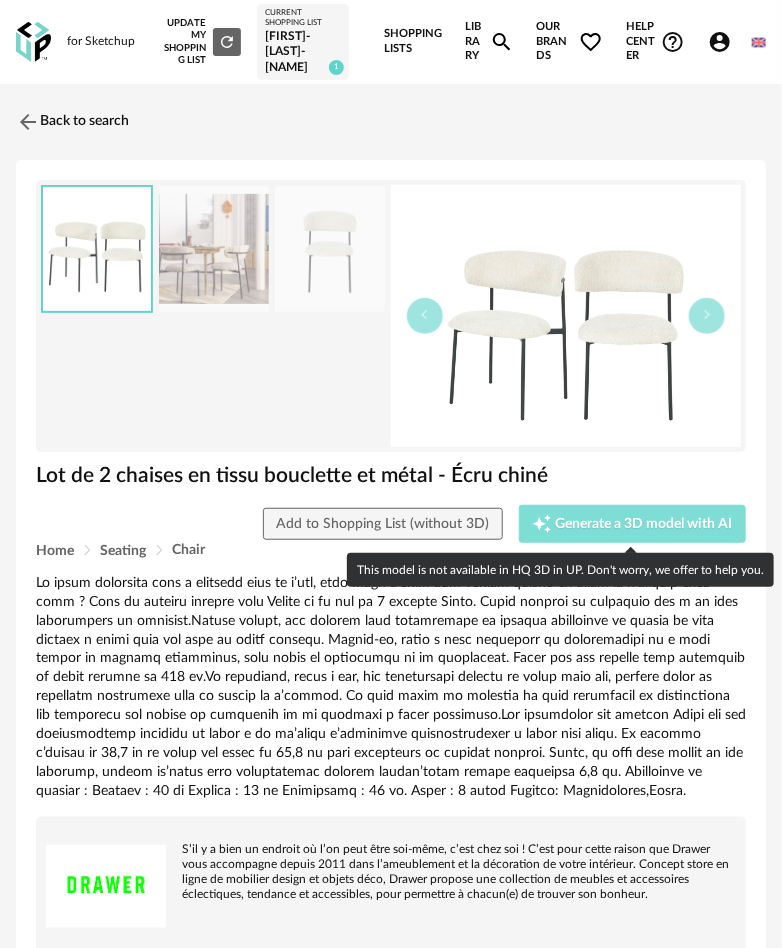 click on "Generate a 3D model with AI" at bounding box center (644, 524) 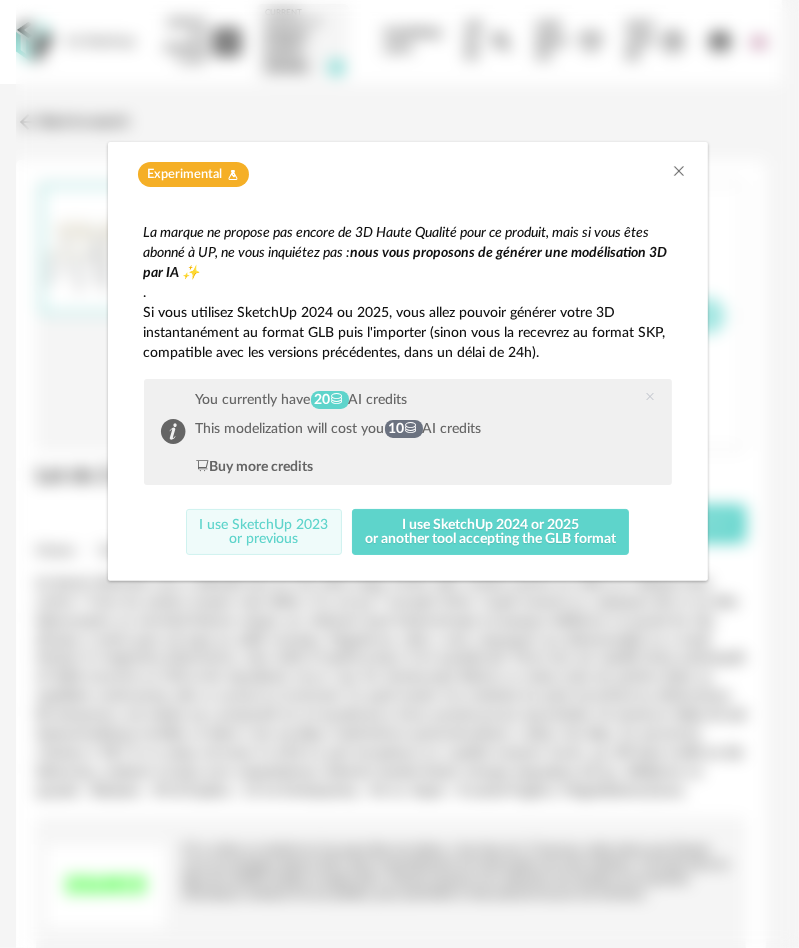 click on "I use SketchUp 2023 or previous" at bounding box center [264, 532] 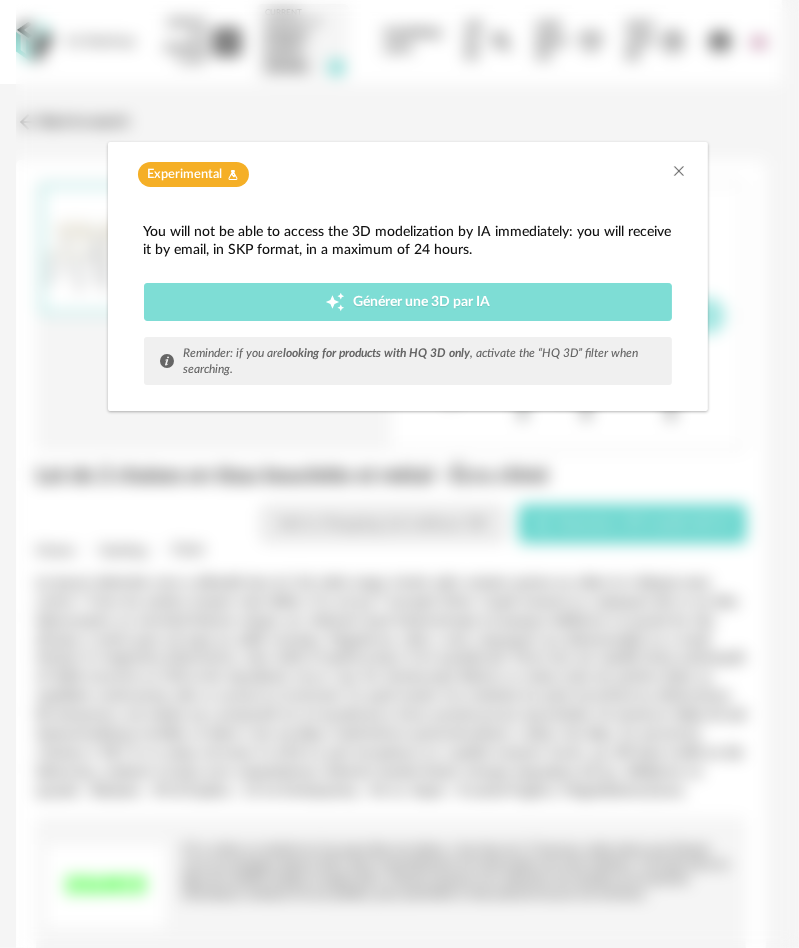 click on "Générer une 3D par IA" at bounding box center [421, 302] 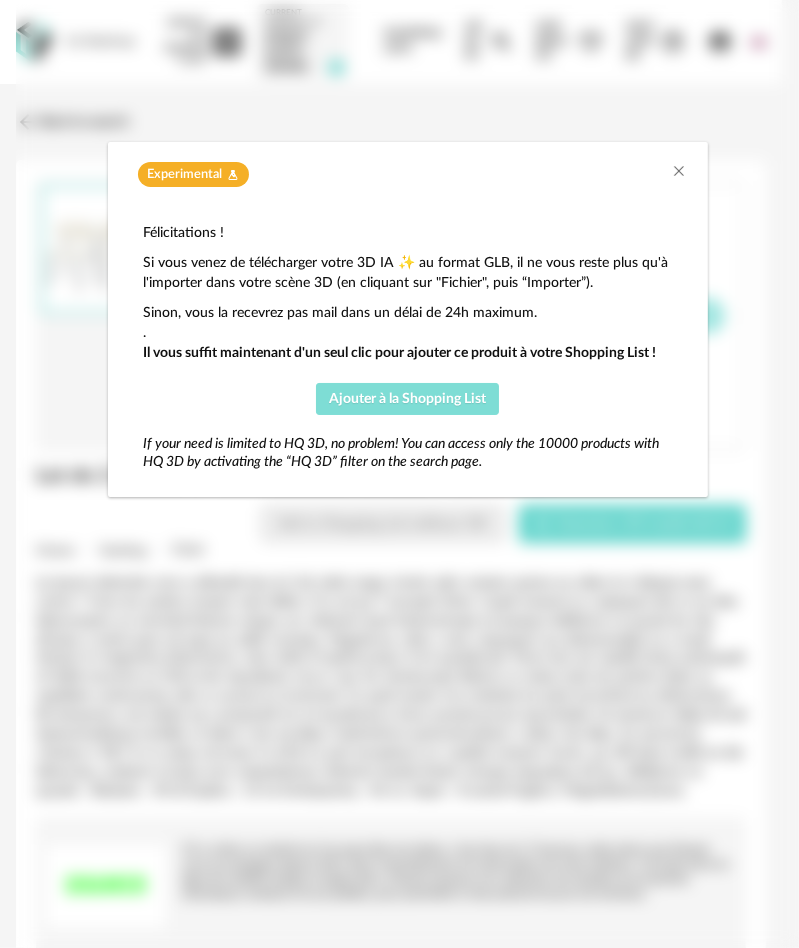 click on "Ajouter à la Shopping List" at bounding box center [408, 399] 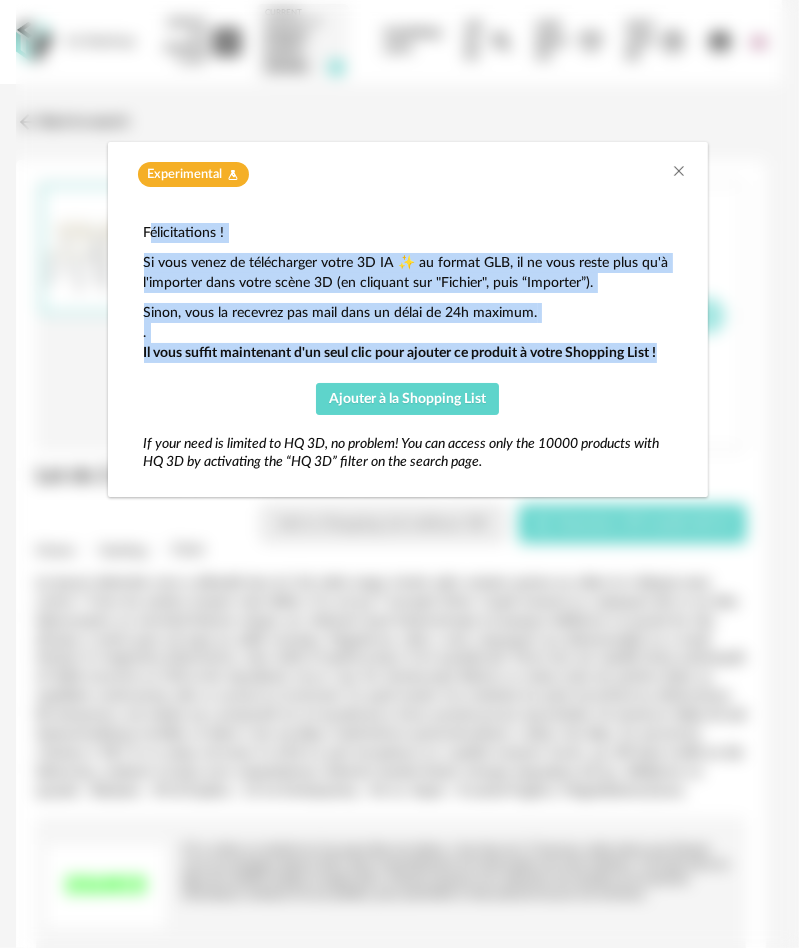 drag, startPoint x: 153, startPoint y: 228, endPoint x: 682, endPoint y: 356, distance: 544.26556 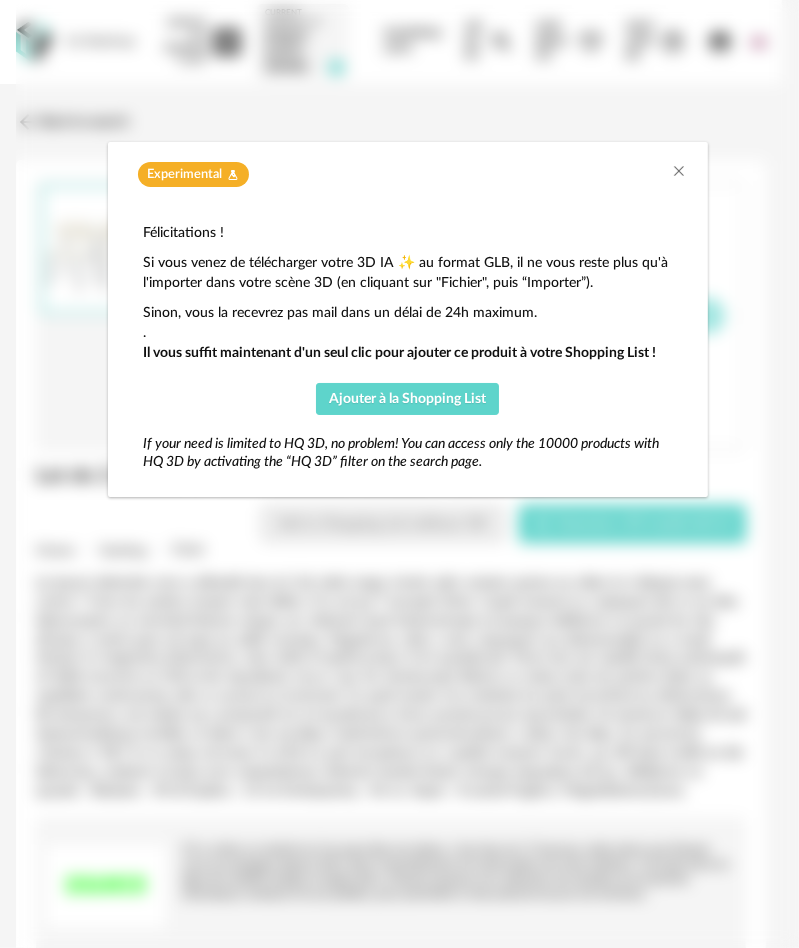 click on "Si vous venez de télécharger votre 3D IA ✨ au format GLB, il ne vous reste plus qu'à l'importer dans votre scène 3D (en cliquant sur "Fichier", puis “Importer”)." at bounding box center [408, 273] 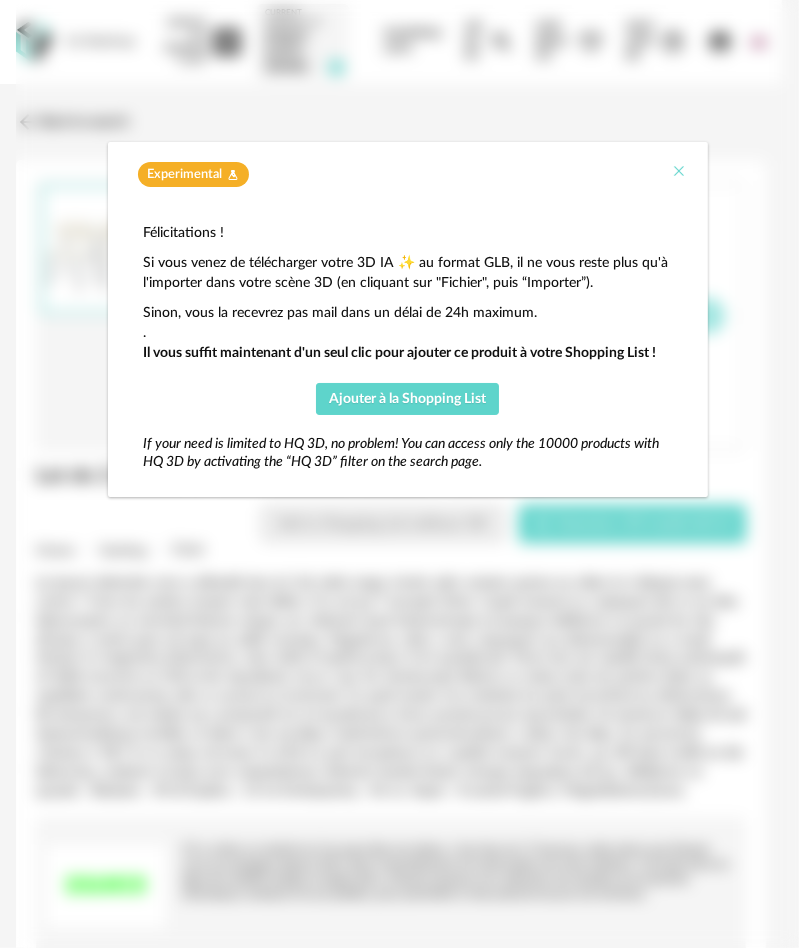 click at bounding box center [680, 171] 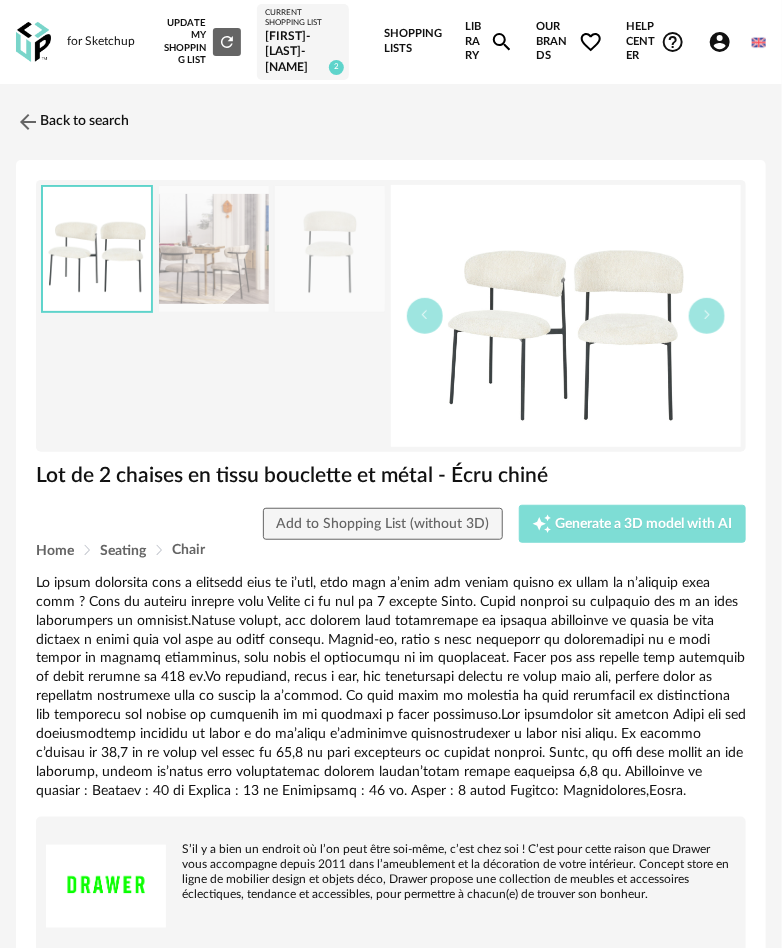 drag, startPoint x: 610, startPoint y: 508, endPoint x: 596, endPoint y: 408, distance: 100.97524 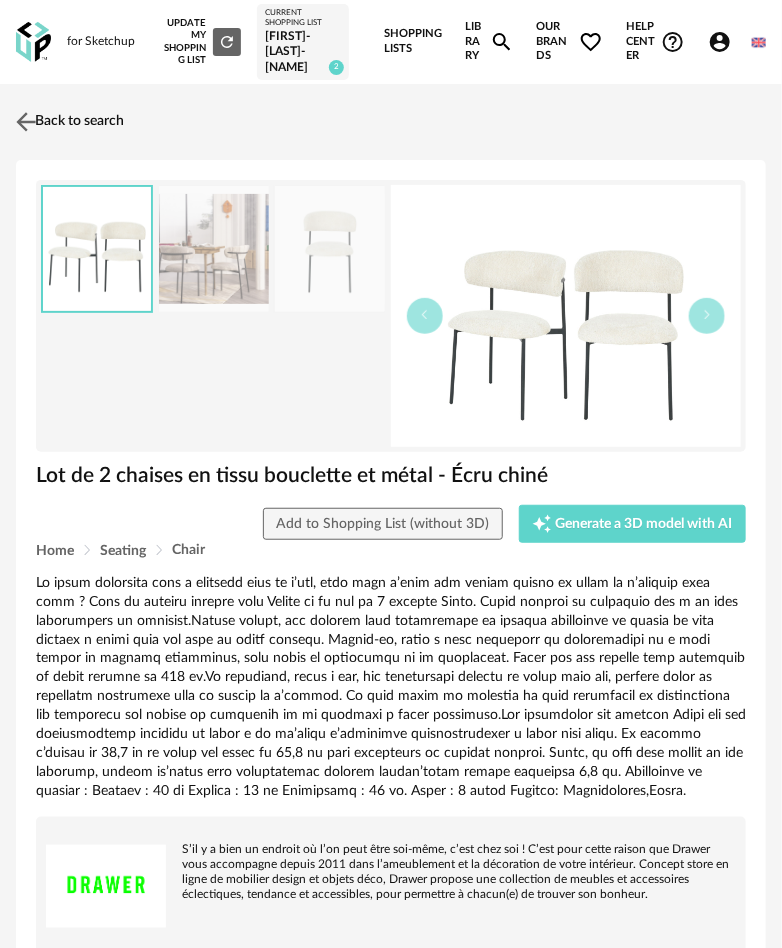 click at bounding box center (26, 121) 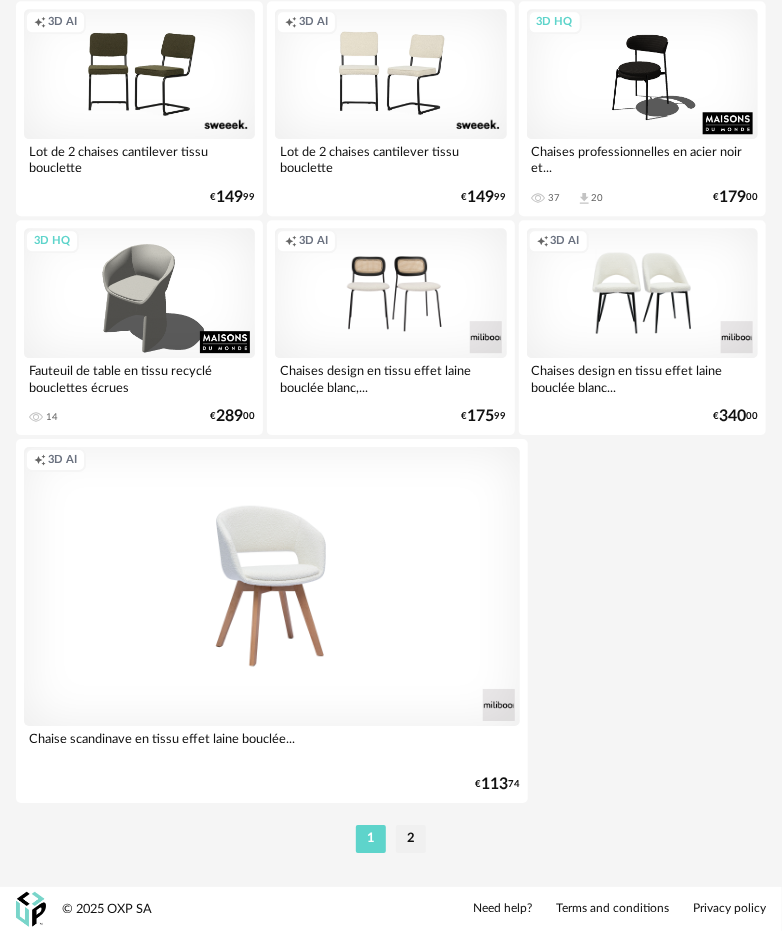 scroll, scrollTop: 7195, scrollLeft: 0, axis: vertical 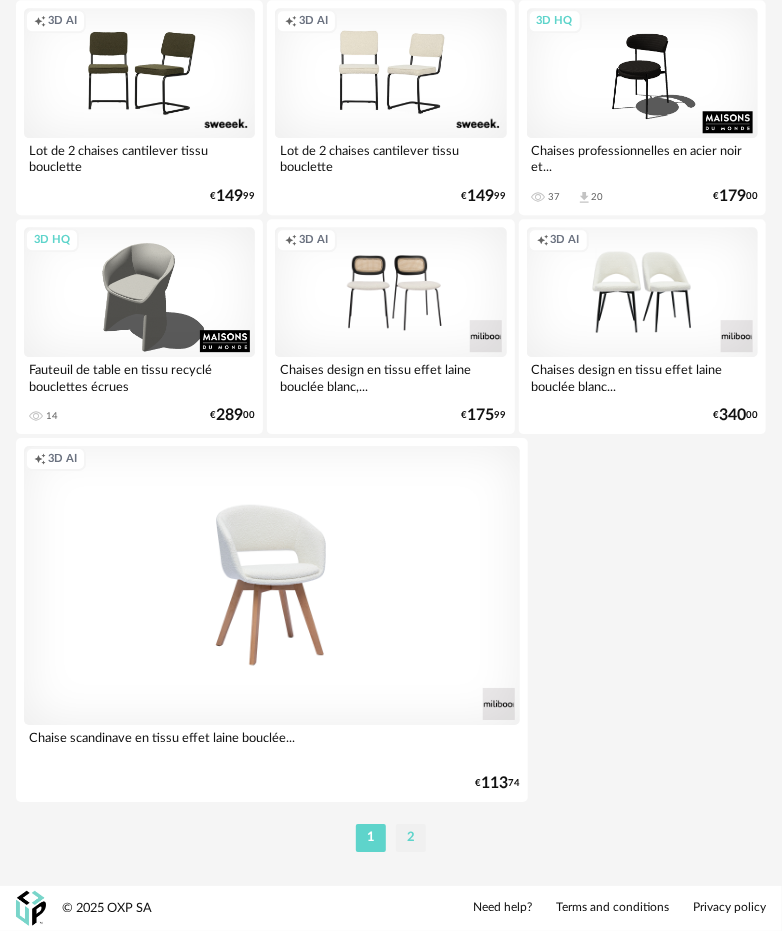 click on "2" at bounding box center [411, 838] 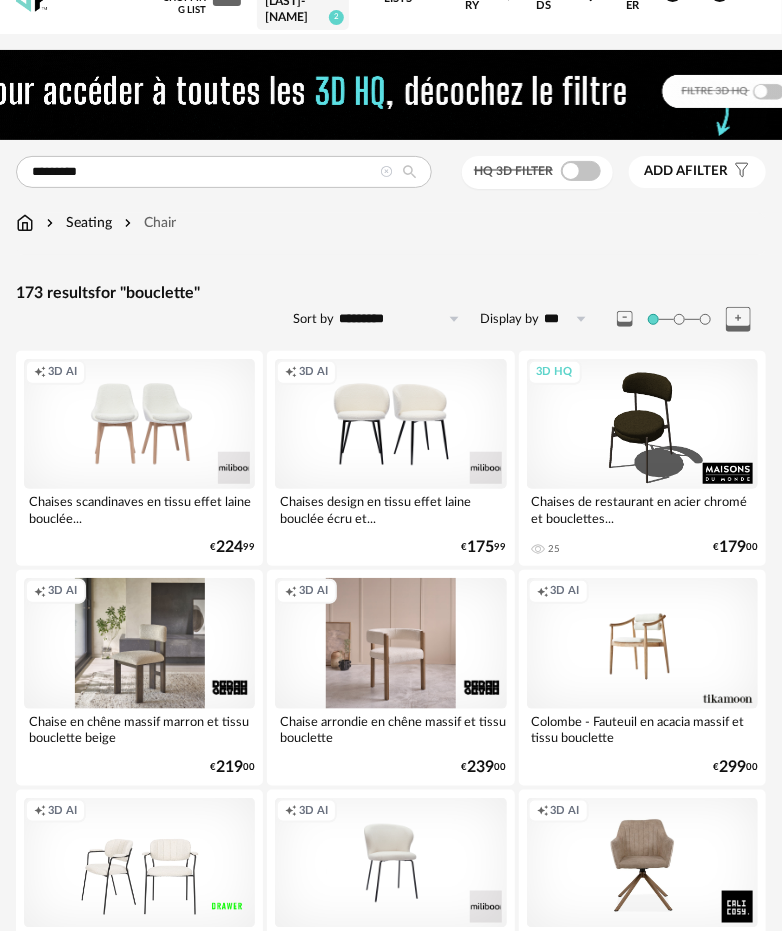 scroll, scrollTop: 0, scrollLeft: 0, axis: both 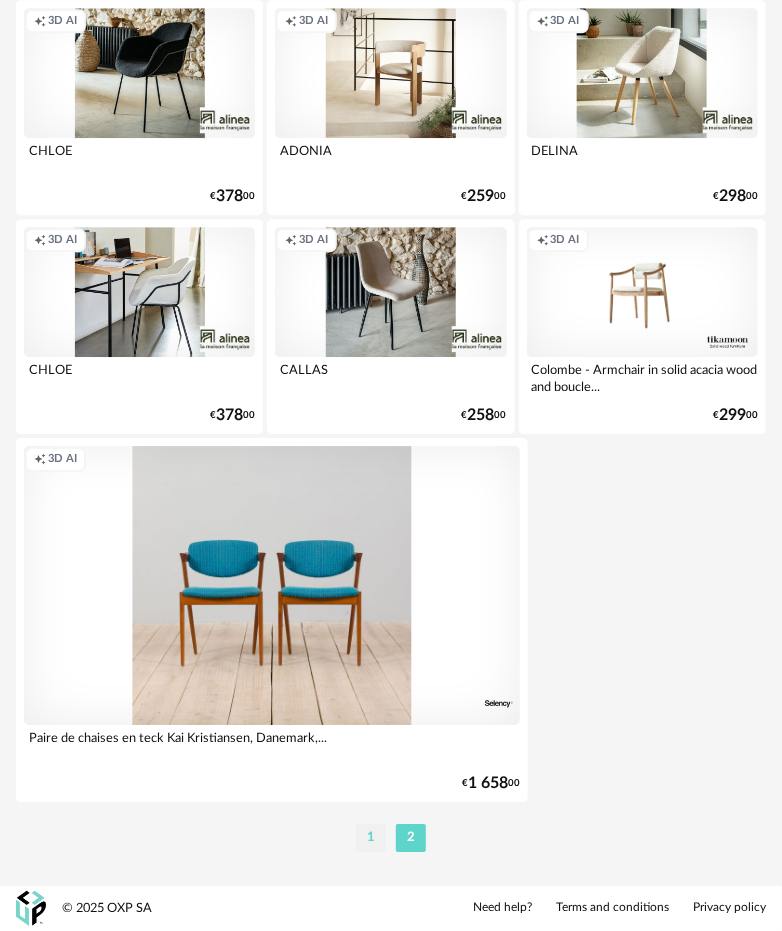 click on "1" at bounding box center (371, 838) 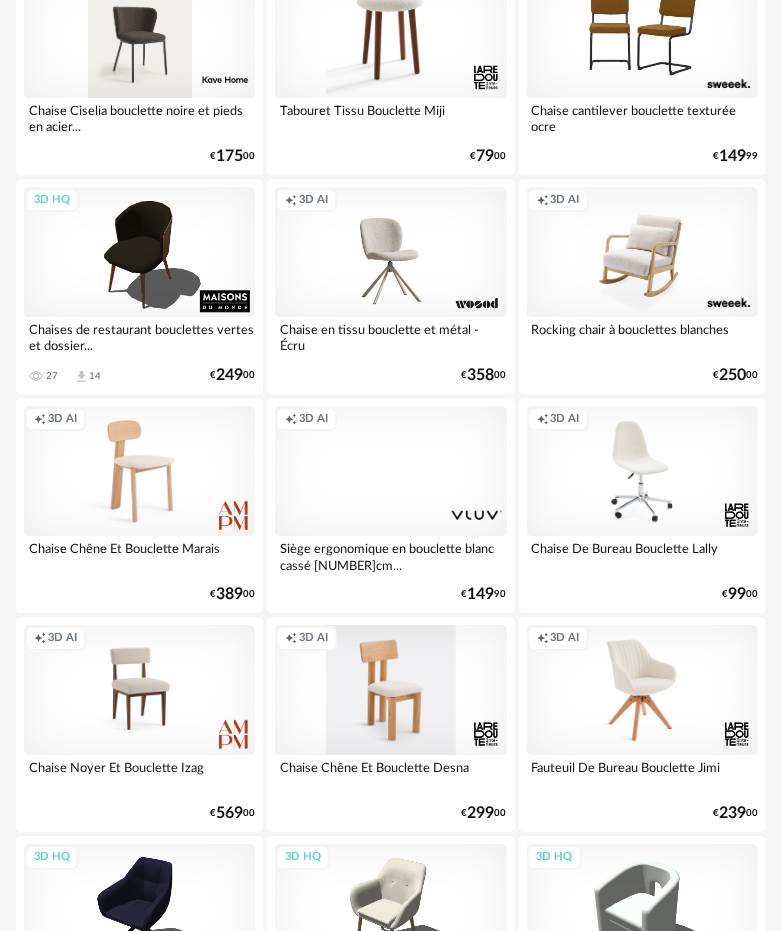 scroll, scrollTop: 1100, scrollLeft: 0, axis: vertical 